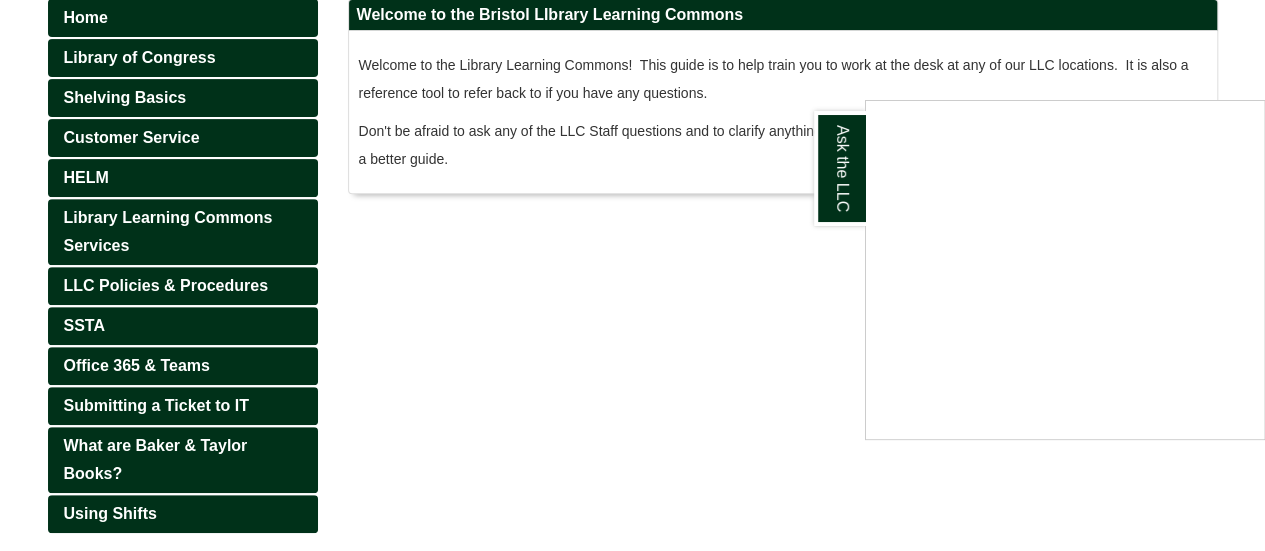 scroll, scrollTop: 289, scrollLeft: 0, axis: vertical 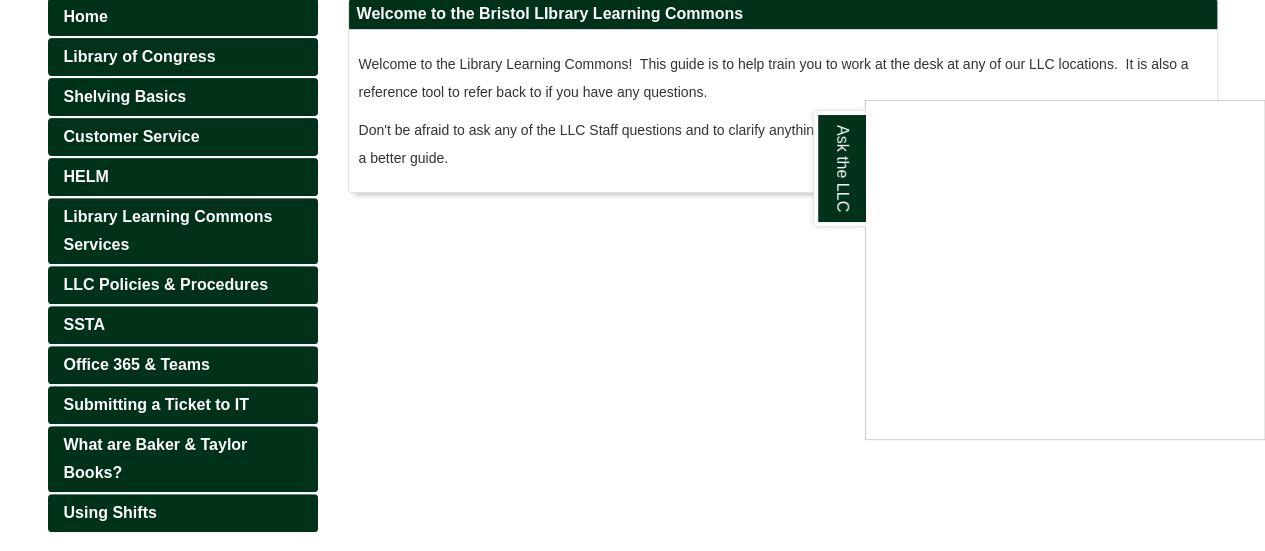 click at bounding box center (632, 275) 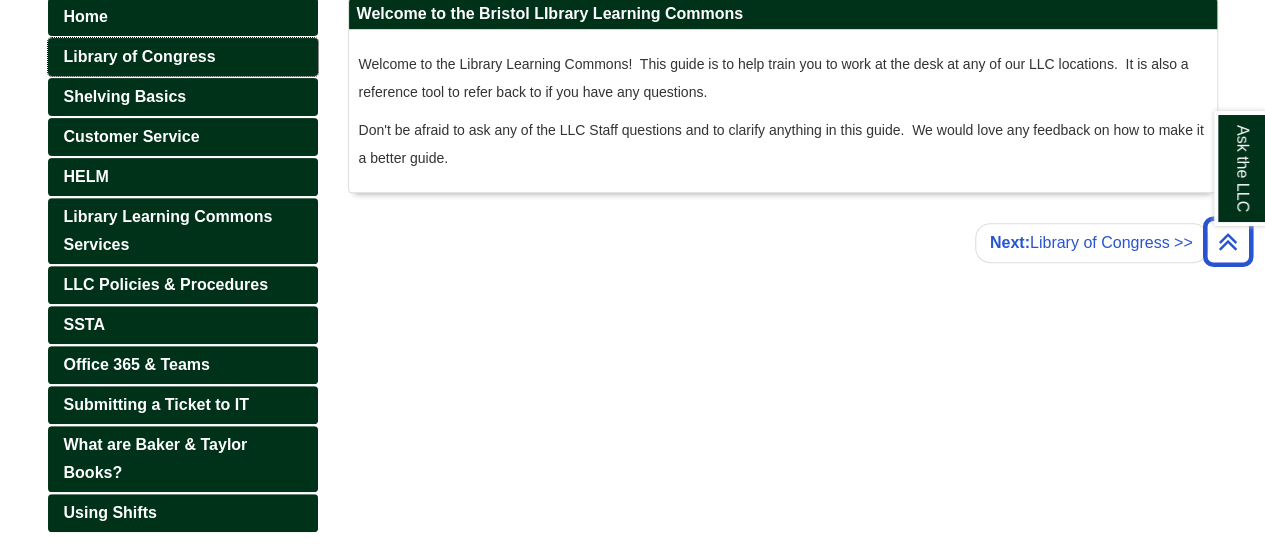 click on "Library of Congress" at bounding box center (140, 56) 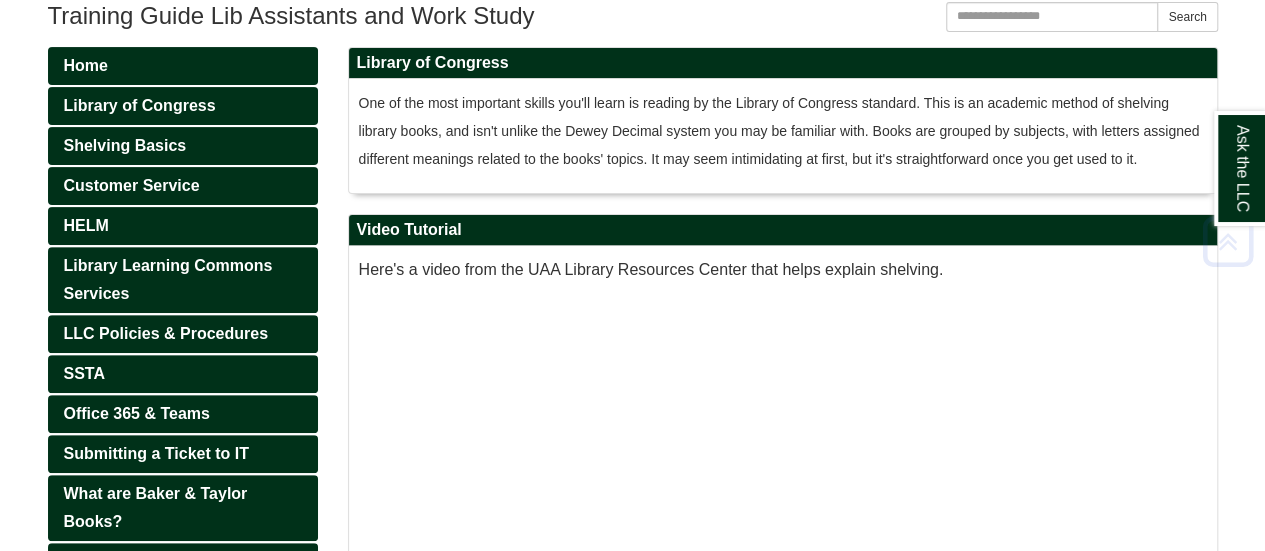 scroll, scrollTop: 251, scrollLeft: 0, axis: vertical 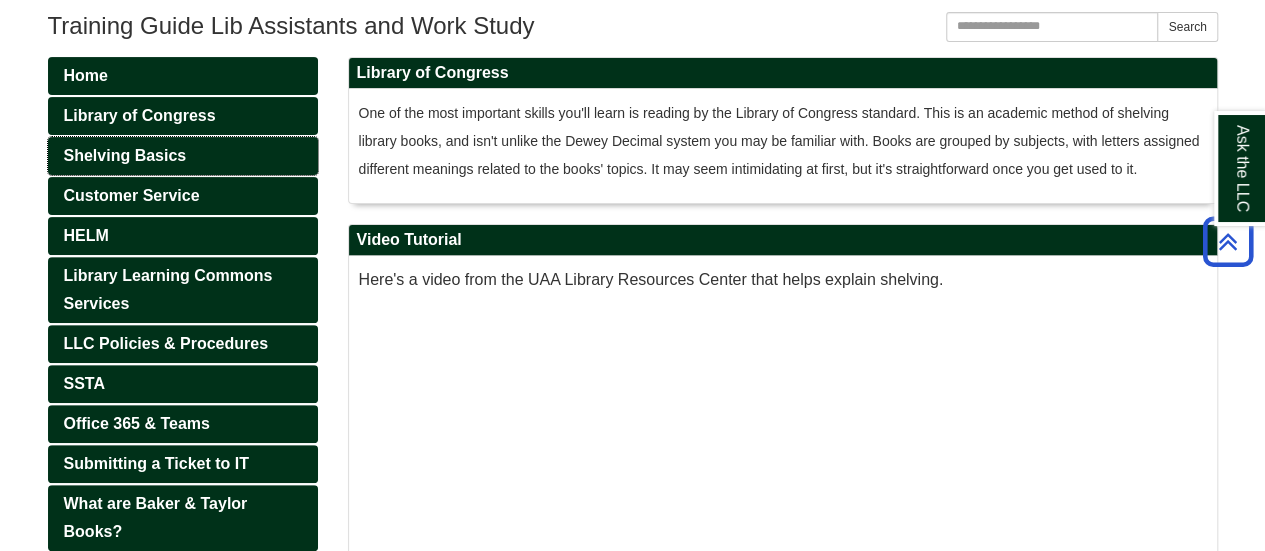 drag, startPoint x: 152, startPoint y: 159, endPoint x: 136, endPoint y: 147, distance: 20 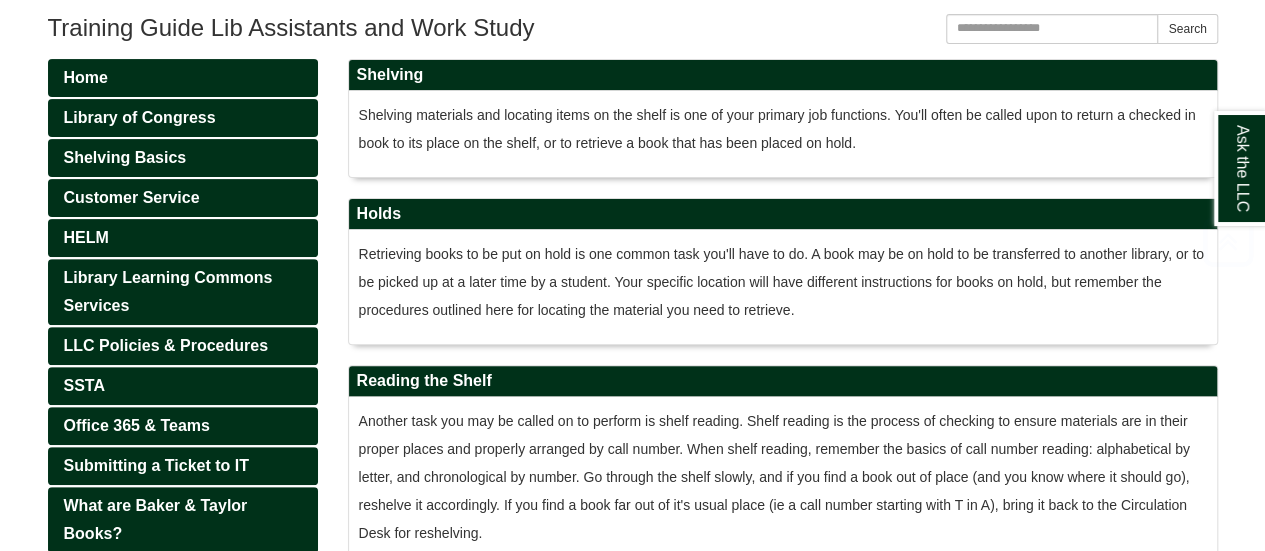 scroll, scrollTop: 230, scrollLeft: 0, axis: vertical 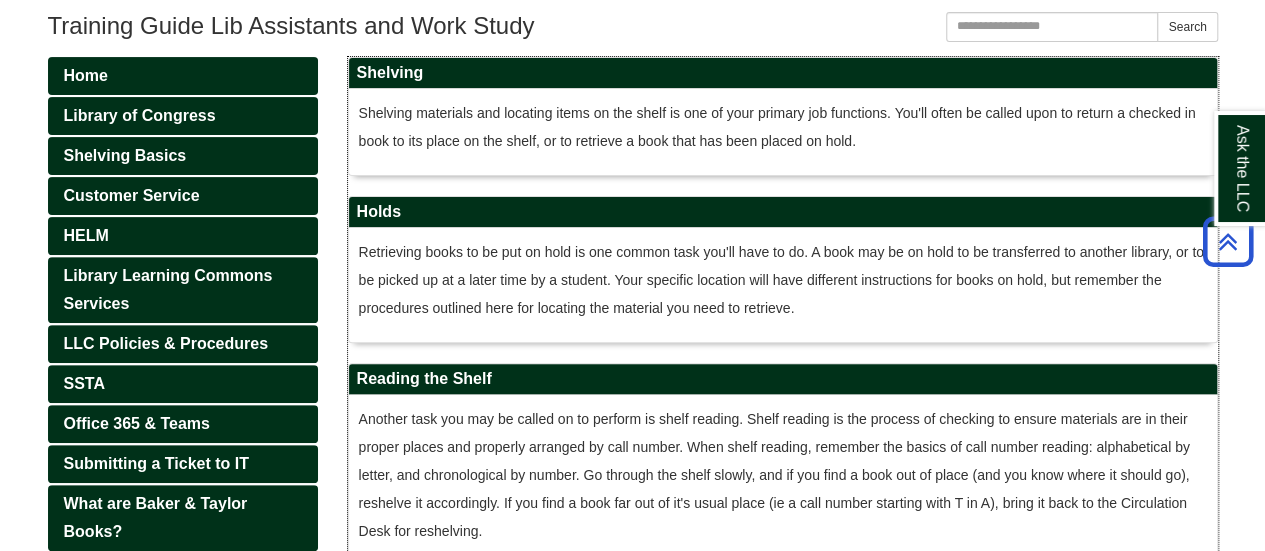 click on "Shelving materials and locating items on the shelf is one of your primary job functions. You'll often be called upon to return a checked in book to its place on the shelf, or to retrieve a book that has been placed on hold." at bounding box center (777, 127) 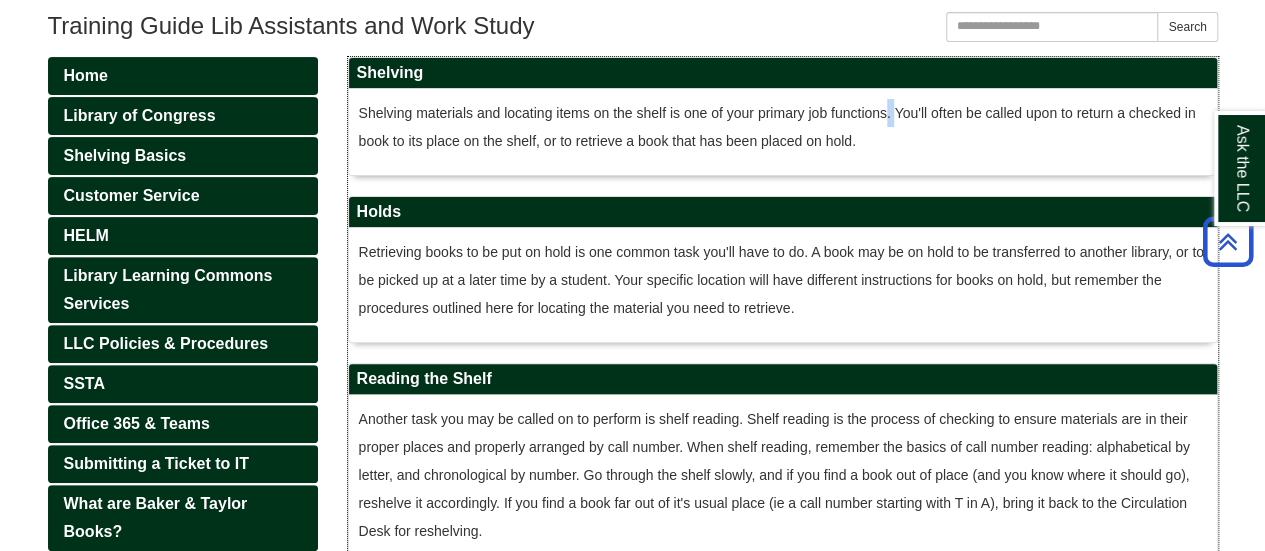 click on "Shelving materials and locating items on the shelf is one of your primary job functions. You'll often be called upon to return a checked in book to its place on the shelf, or to retrieve a book that has been placed on hold." at bounding box center (777, 127) 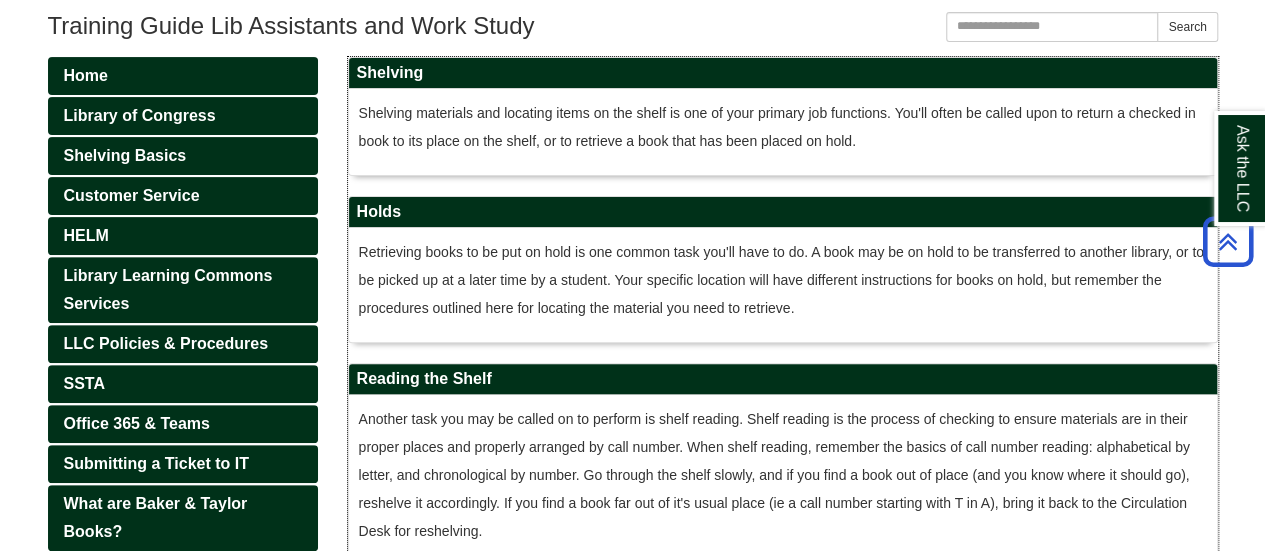 click on "Shelving materials and locating items on the shelf is one of your primary job functions. You'll often be called upon to return a checked in book to its place on the shelf, or to retrieve a book that has been placed on hold." at bounding box center (777, 127) 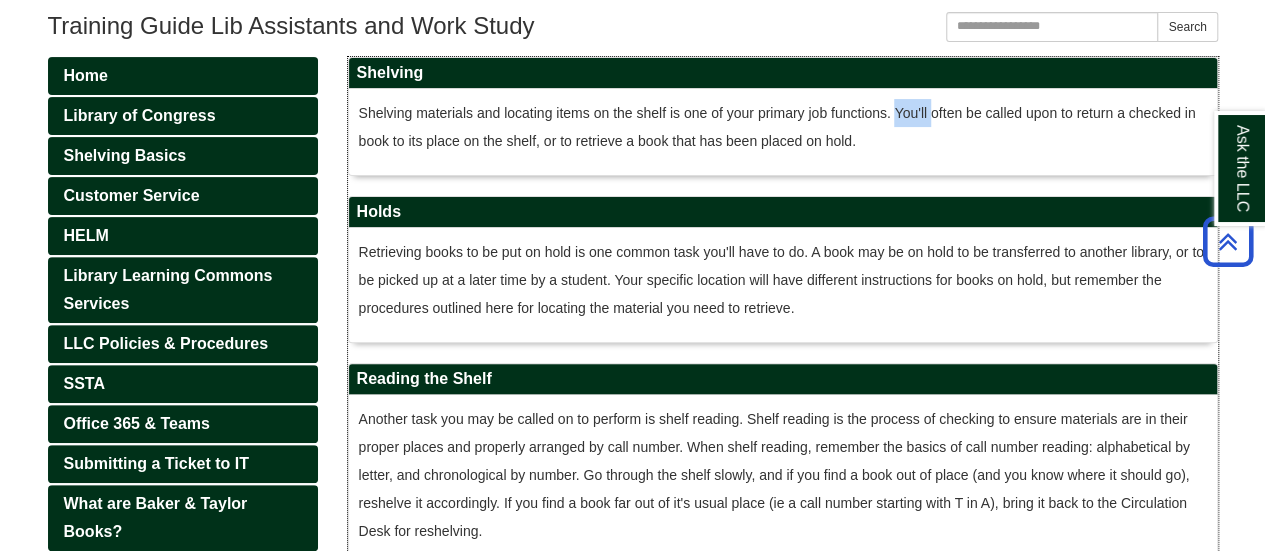 click on "Shelving materials and locating items on the shelf is one of your primary job functions. You'll often be called upon to return a checked in book to its place on the shelf, or to retrieve a book that has been placed on hold." at bounding box center (777, 127) 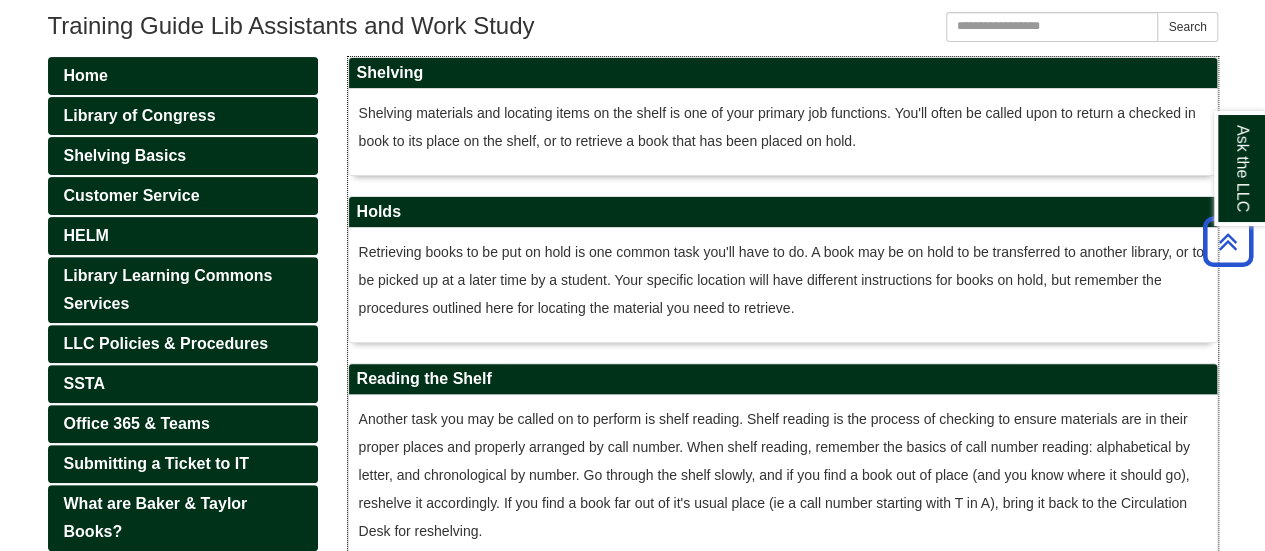 click on "Shelving materials and locating items on the shelf is one of your primary job functions. You'll often be called upon to return a checked in book to its place on the shelf, or to retrieve a book that has been placed on hold." at bounding box center [783, 127] 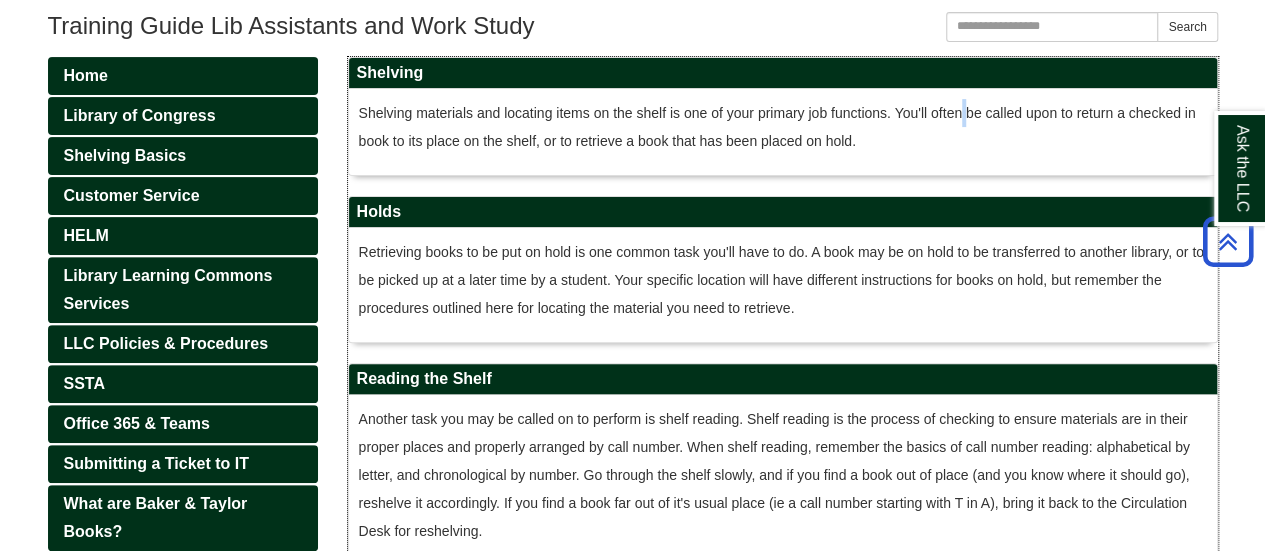 click on "Shelving materials and locating items on the shelf is one of your primary job functions. You'll often be called upon to return a checked in book to its place on the shelf, or to retrieve a book that has been placed on hold." at bounding box center [783, 127] 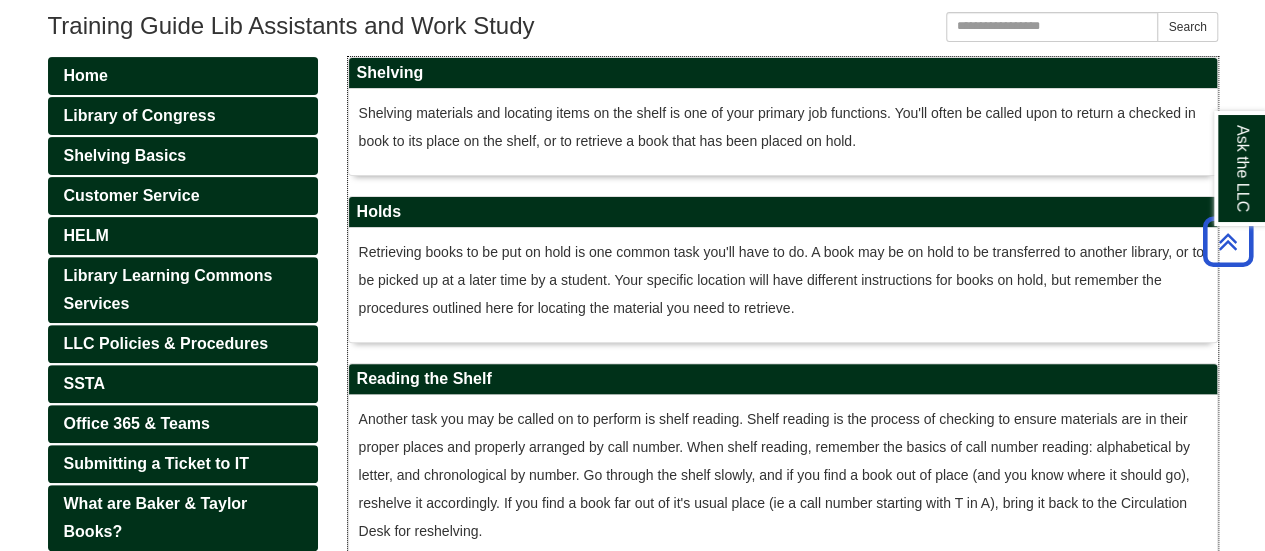 click on "Shelving materials and locating items on the shelf is one of your primary job functions. You'll often be called upon to return a checked in book to its place on the shelf, or to retrieve a book that has been placed on hold." at bounding box center [783, 127] 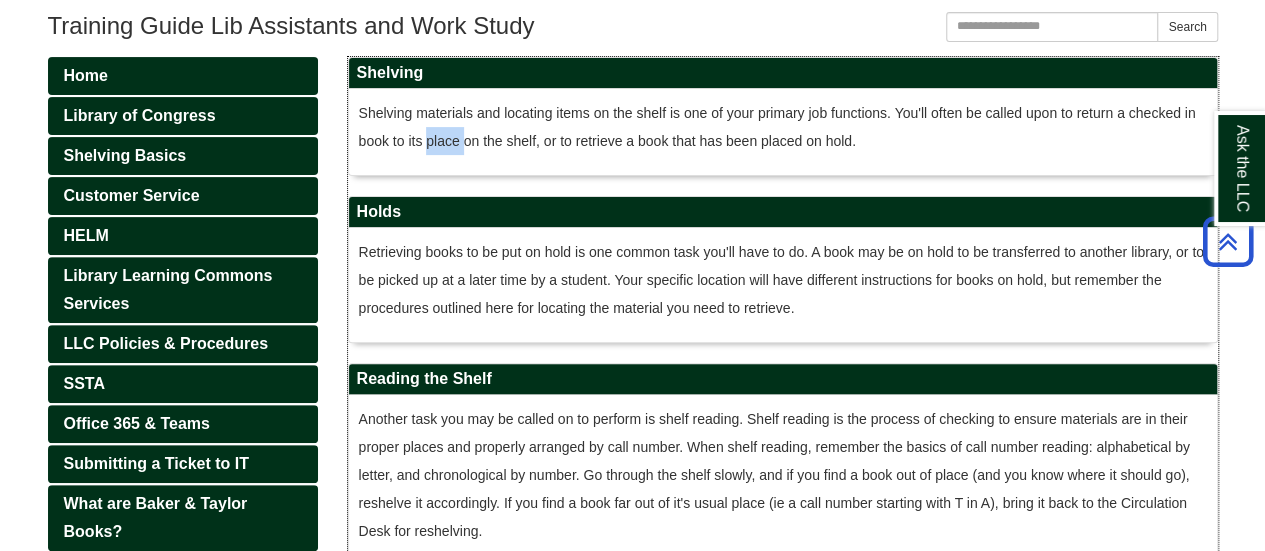 click on "Shelving materials and locating items on the shelf is one of your primary job functions. You'll often be called upon to return a checked in book to its place on the shelf, or to retrieve a book that has been placed on hold." at bounding box center (777, 127) 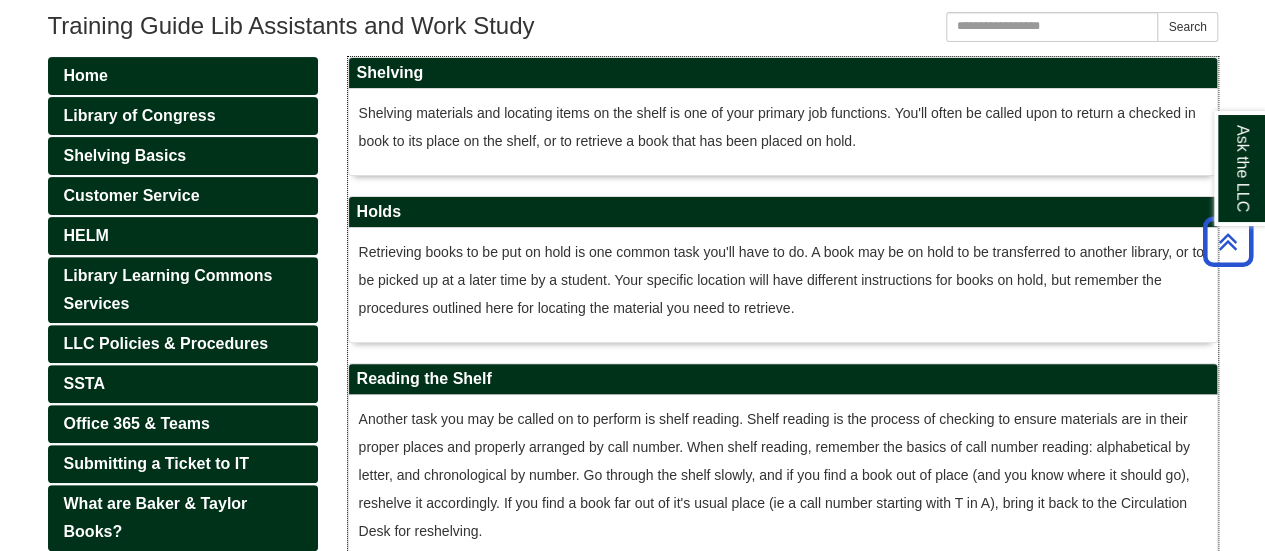 click on "Shelving materials and locating items on the shelf is one of your primary job functions. You'll often be called upon to return a checked in book to its place on the shelf, or to retrieve a book that has been placed on hold." at bounding box center [783, 127] 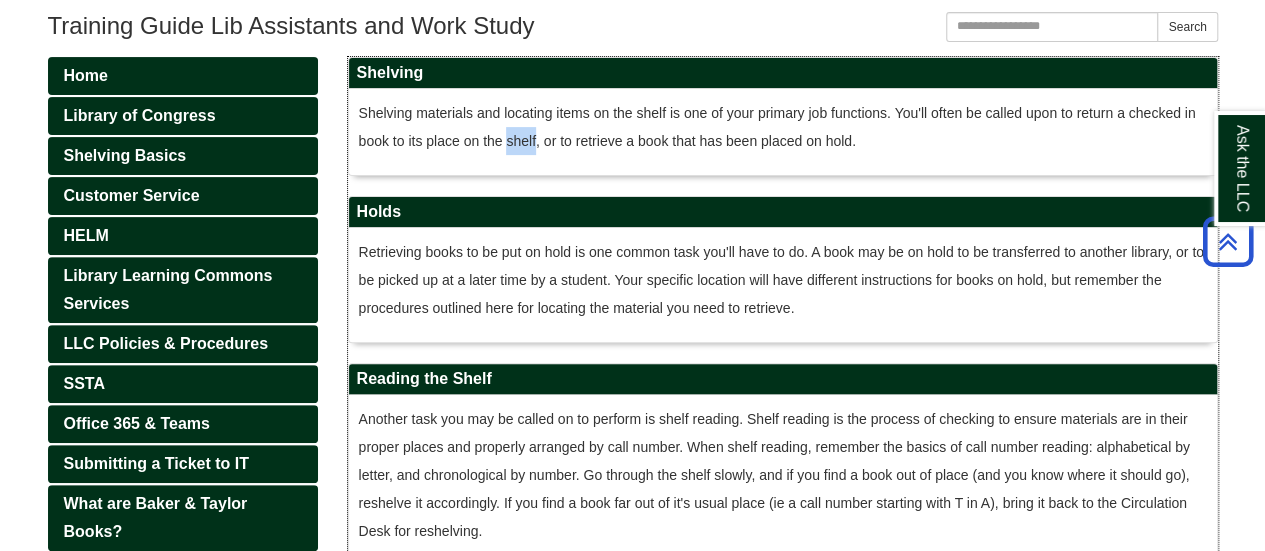 click on "Shelving materials and locating items on the shelf is one of your primary job functions. You'll often be called upon to return a checked in book to its place on the shelf, or to retrieve a book that has been placed on hold." at bounding box center (783, 127) 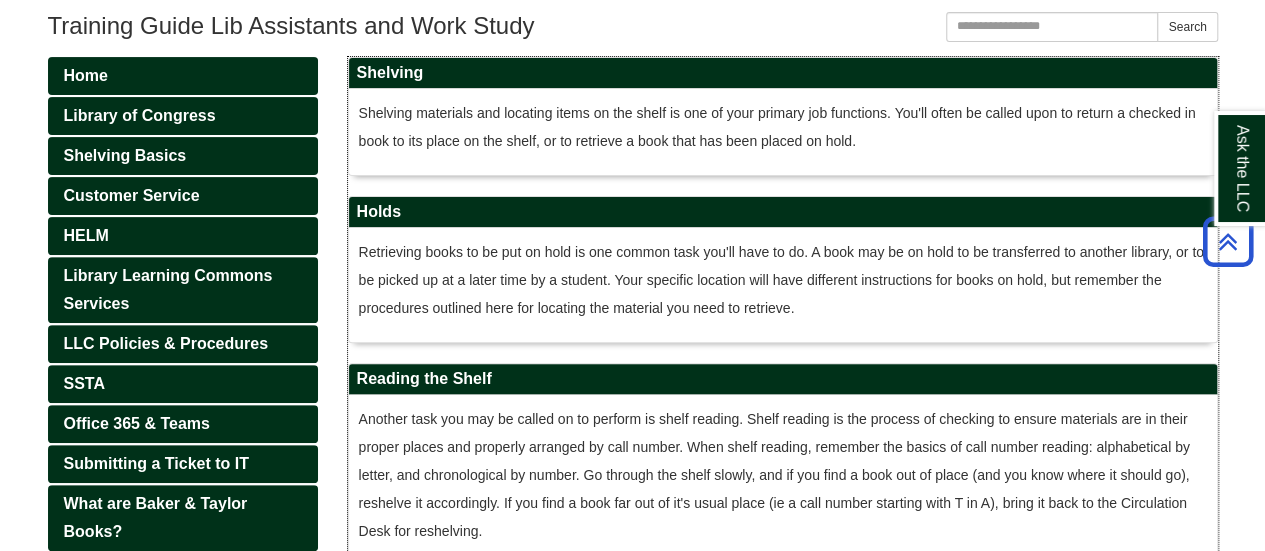 click on "Shelving materials and locating items on the shelf is one of your primary job functions. You'll often be called upon to return a checked in book to its place on the shelf, or to retrieve a book that has been placed on hold." at bounding box center [783, 127] 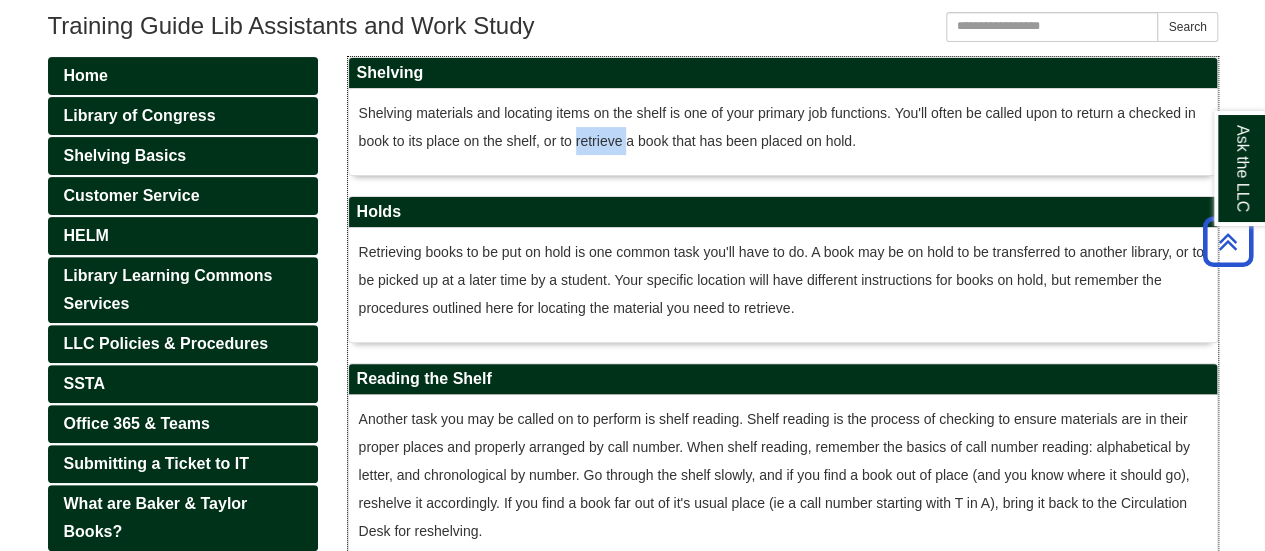 click on "Shelving materials and locating items on the shelf is one of your primary job functions. You'll often be called upon to return a checked in book to its place on the shelf, or to retrieve a book that has been placed on hold." at bounding box center [783, 127] 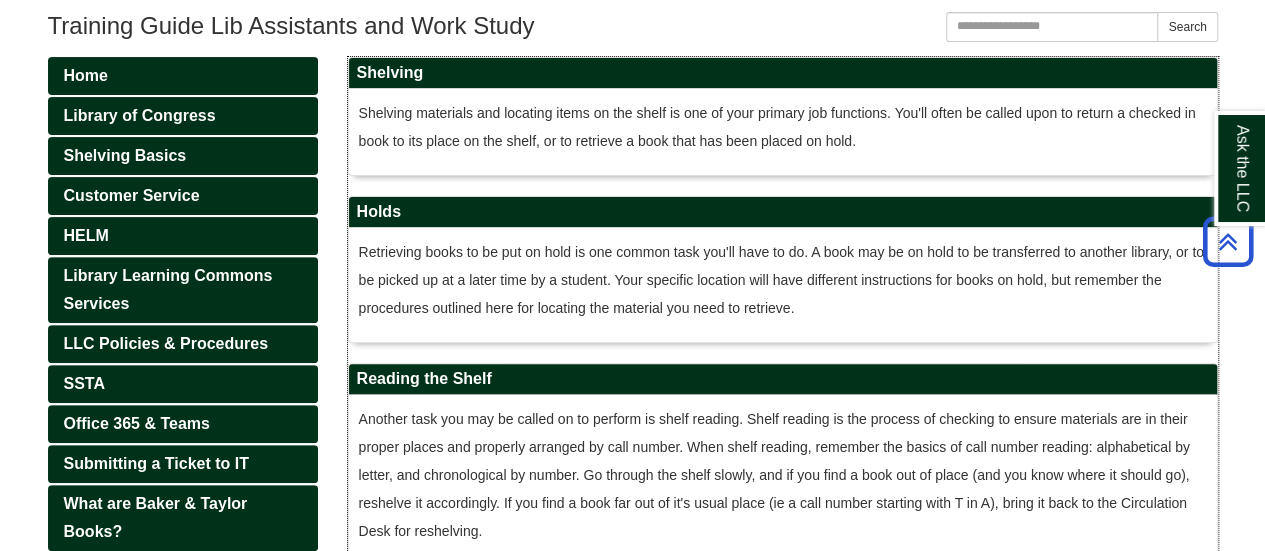 click on "Shelving materials and locating items on the shelf is one of your primary job functions. You'll often be called upon to return a checked in book to its place on the shelf, or to retrieve a book that has been placed on hold." at bounding box center [783, 127] 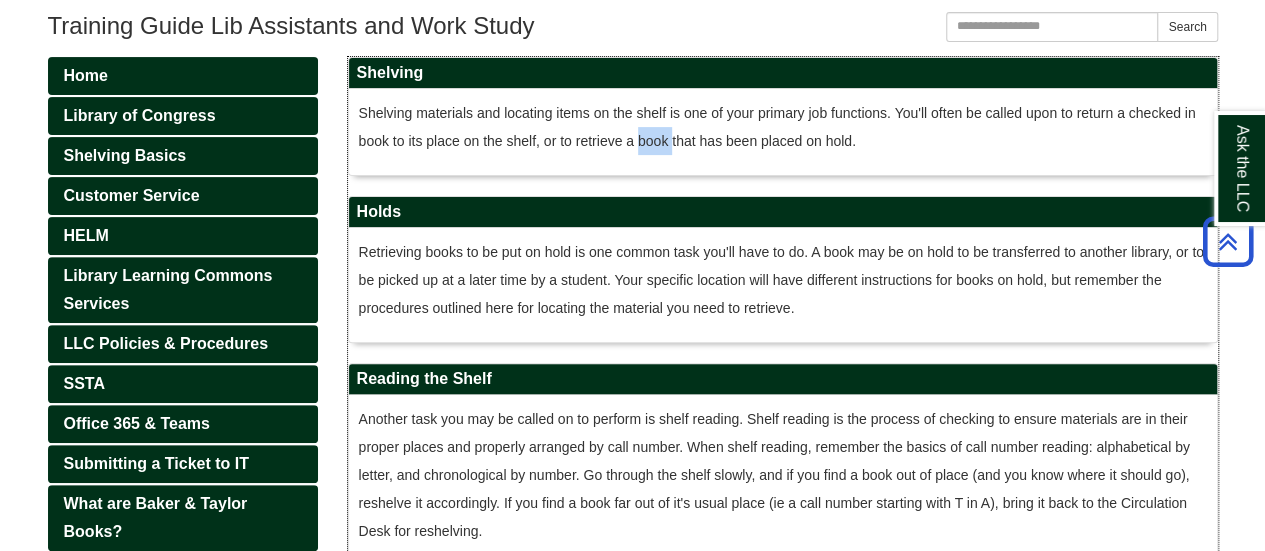 click on "Shelving materials and locating items on the shelf is one of your primary job functions. You'll often be called upon to return a checked in book to its place on the shelf, or to retrieve a book that has been placed on hold." at bounding box center [783, 127] 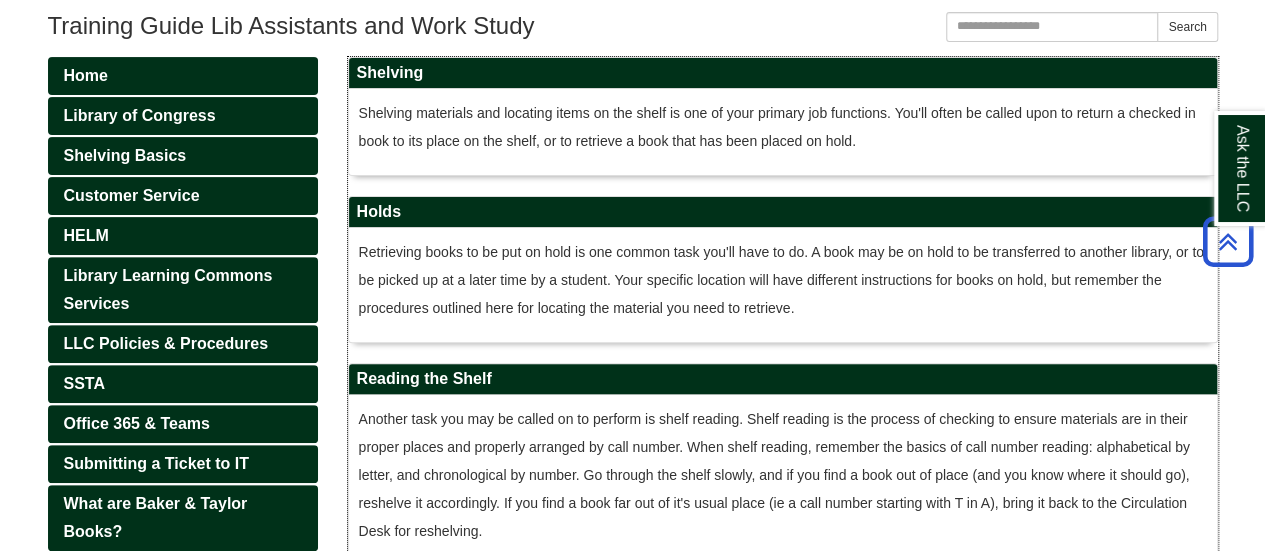 click on "Shelving materials and locating items on the shelf is one of your primary job functions. You'll often be called upon to return a checked in book to its place on the shelf, or to retrieve a book that has been placed on hold." at bounding box center [777, 127] 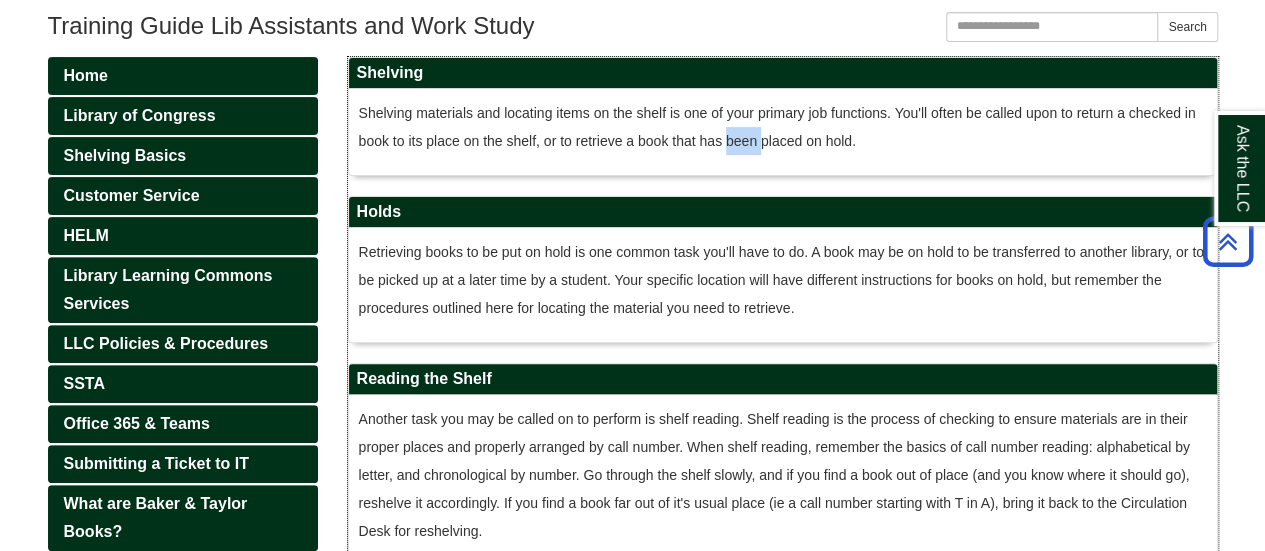 click on "Shelving materials and locating items on the shelf is one of your primary job functions. You'll often be called upon to return a checked in book to its place on the shelf, or to retrieve a book that has been placed on hold." at bounding box center (777, 127) 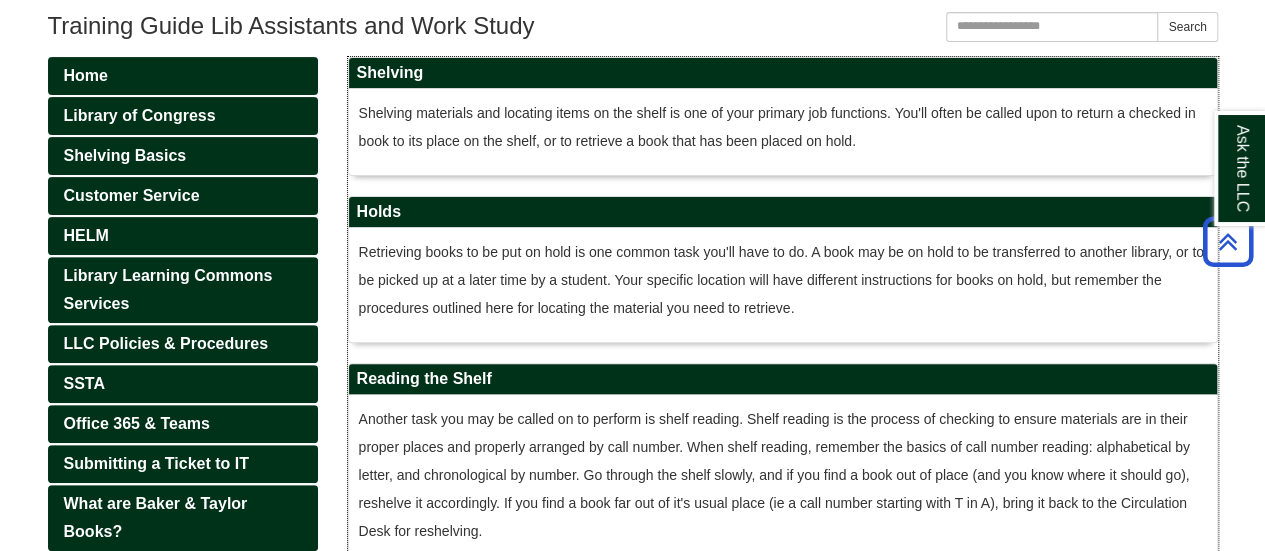 click on "Shelving materials and locating items on the shelf is one of your primary job functions. You'll often be called upon to return a checked in book to its place on the shelf, or to retrieve a book that has been placed on hold." at bounding box center [777, 127] 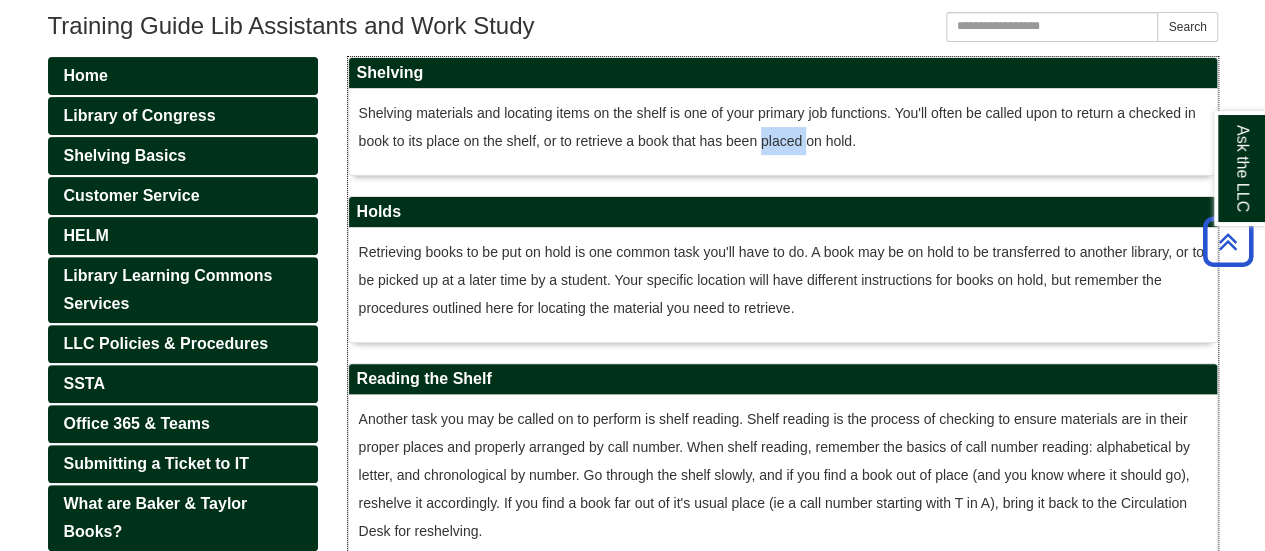 click on "Shelving materials and locating items on the shelf is one of your primary job functions. You'll often be called upon to return a checked in book to its place on the shelf, or to retrieve a book that has been placed on hold." at bounding box center [777, 127] 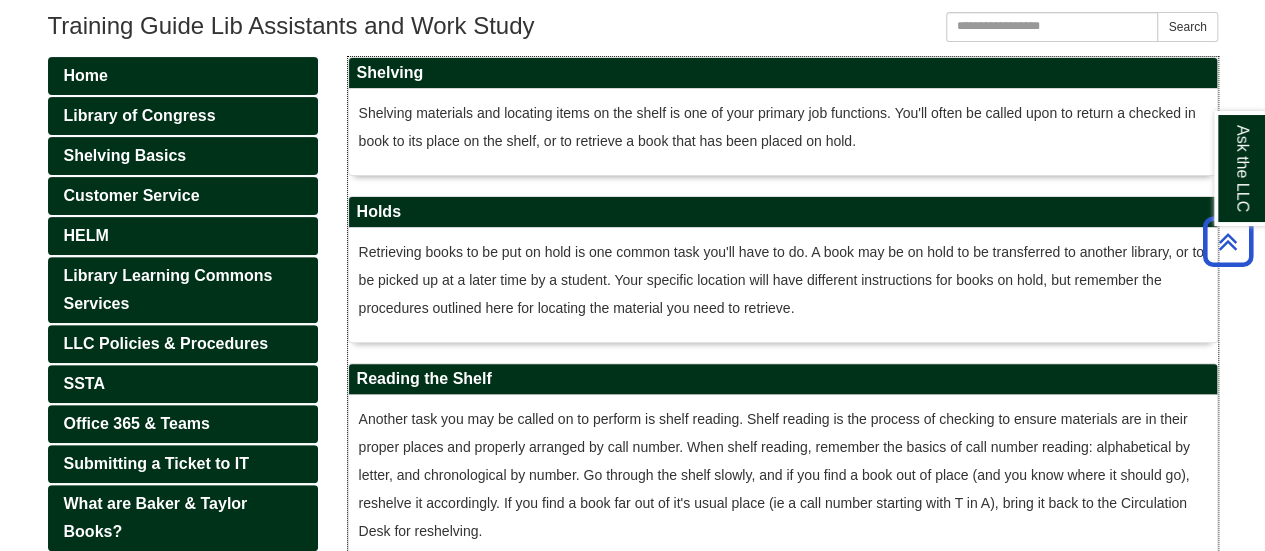click on "Retrieving books to be put on hold is one common task you'll have to do. A book may be on hold to be transferred to another library, or to be picked up at a later time by a student. Your specific location will have different instructions for books on hold, but remember the procedures outlined here for locating the material you need to retrieve." at bounding box center [783, 280] 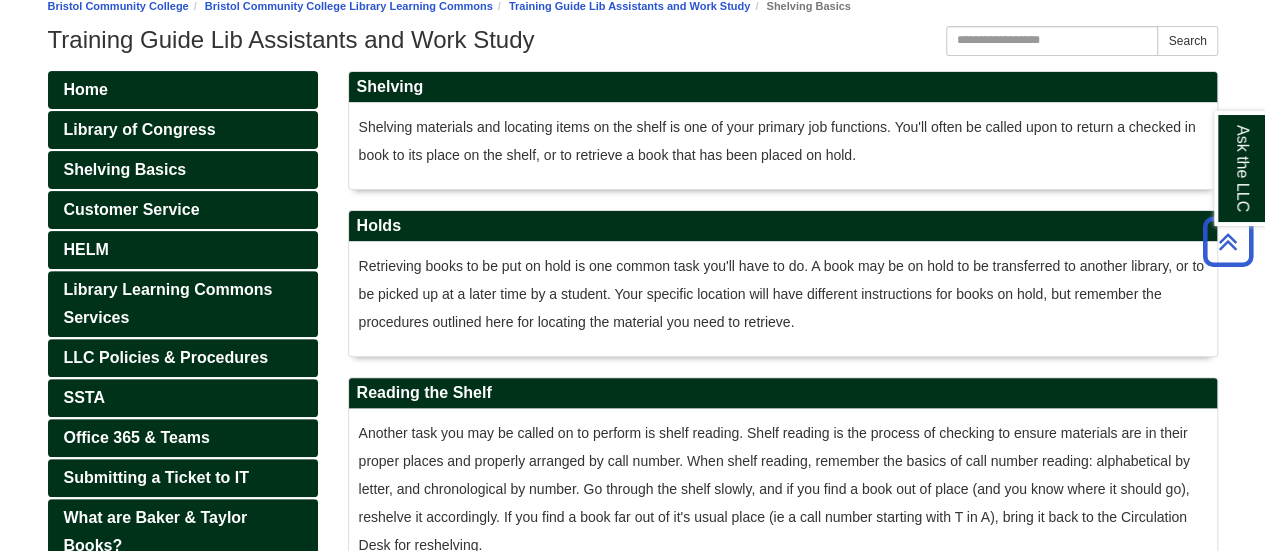 scroll, scrollTop: 212, scrollLeft: 0, axis: vertical 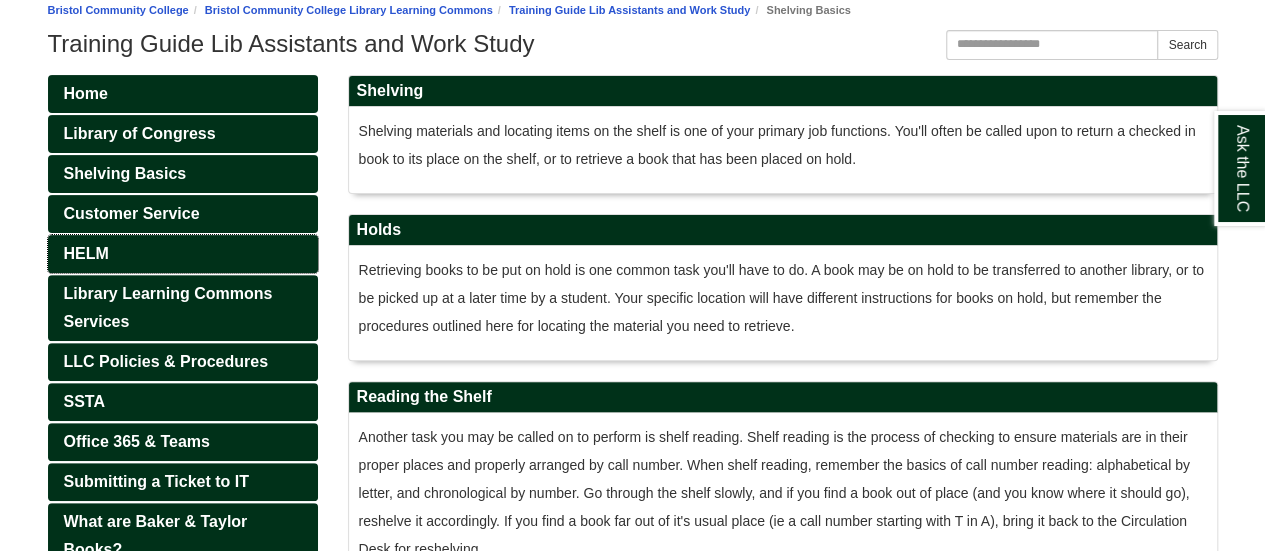 click on "HELM" at bounding box center [86, 253] 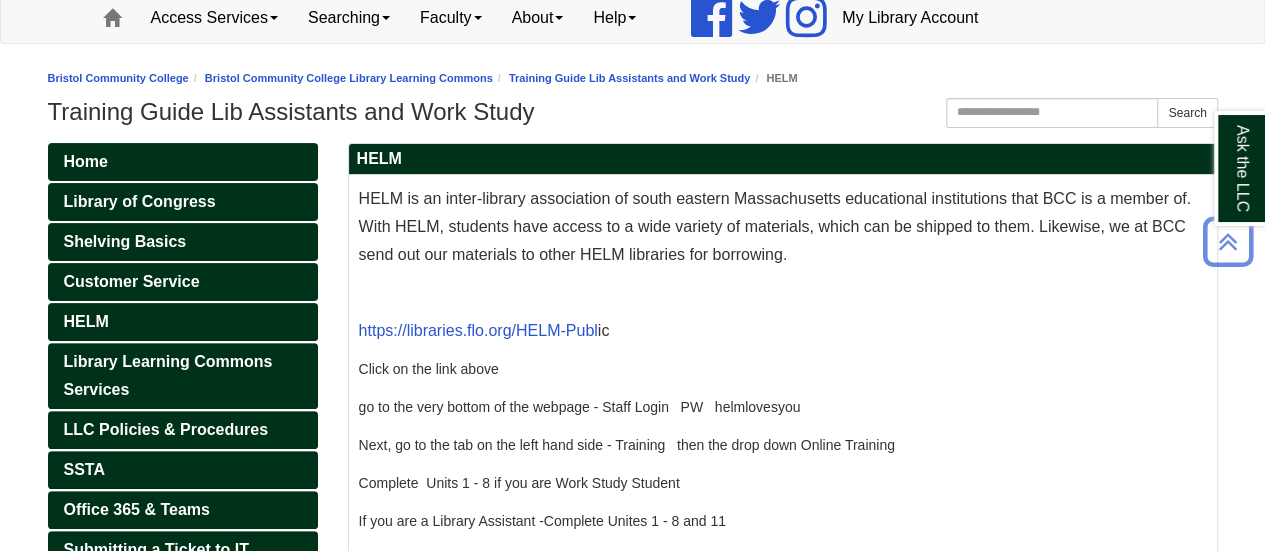 scroll, scrollTop: 142, scrollLeft: 0, axis: vertical 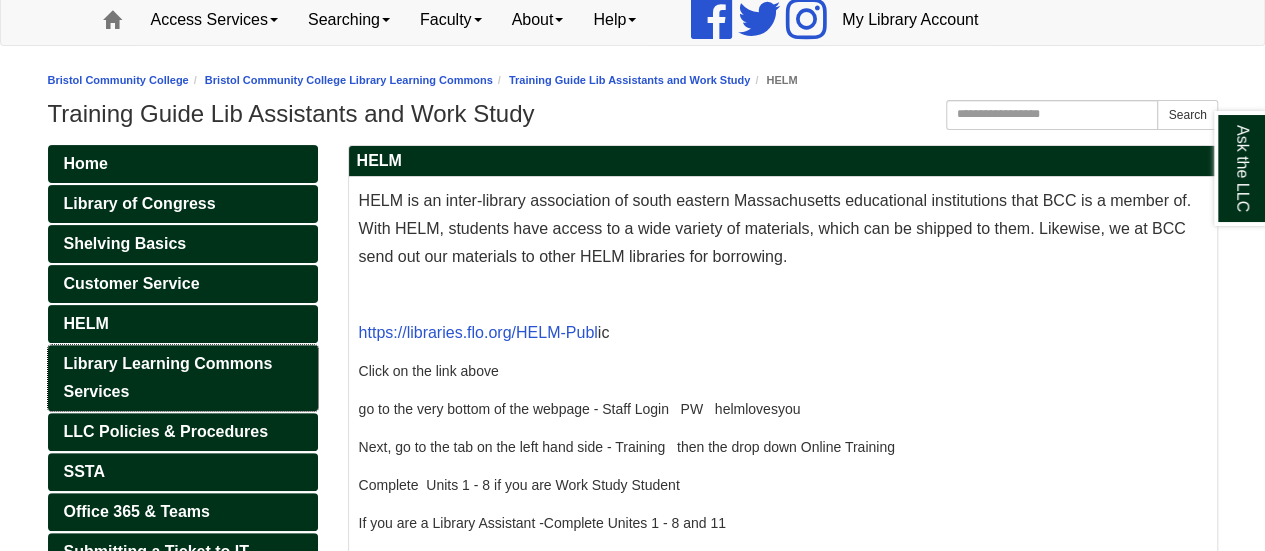 click on "Library Learning Commons Services" at bounding box center [168, 377] 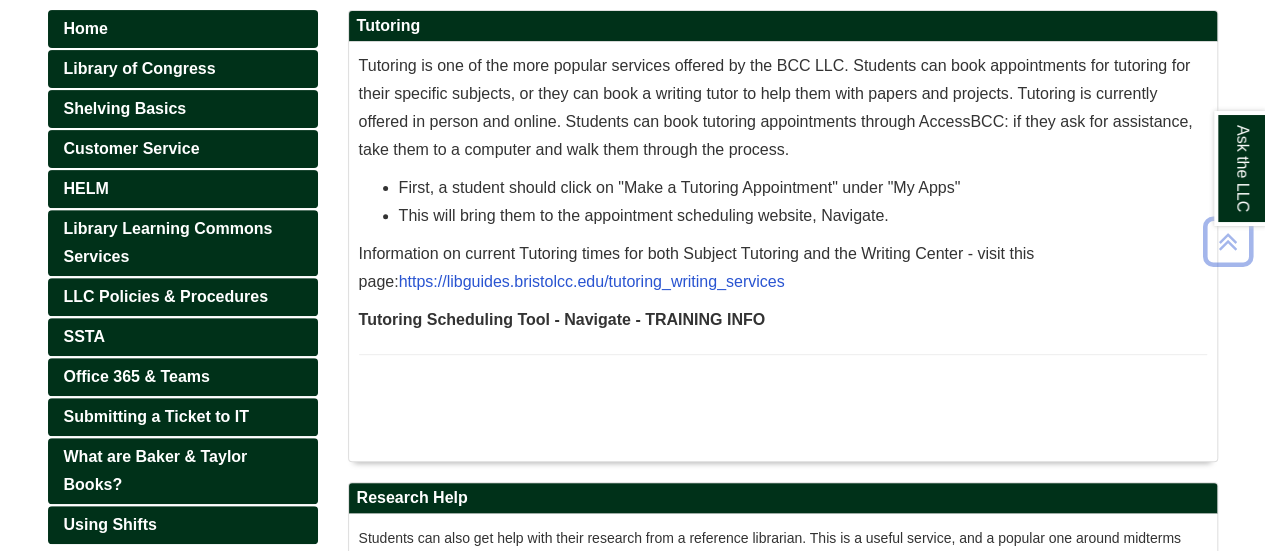 scroll, scrollTop: 278, scrollLeft: 0, axis: vertical 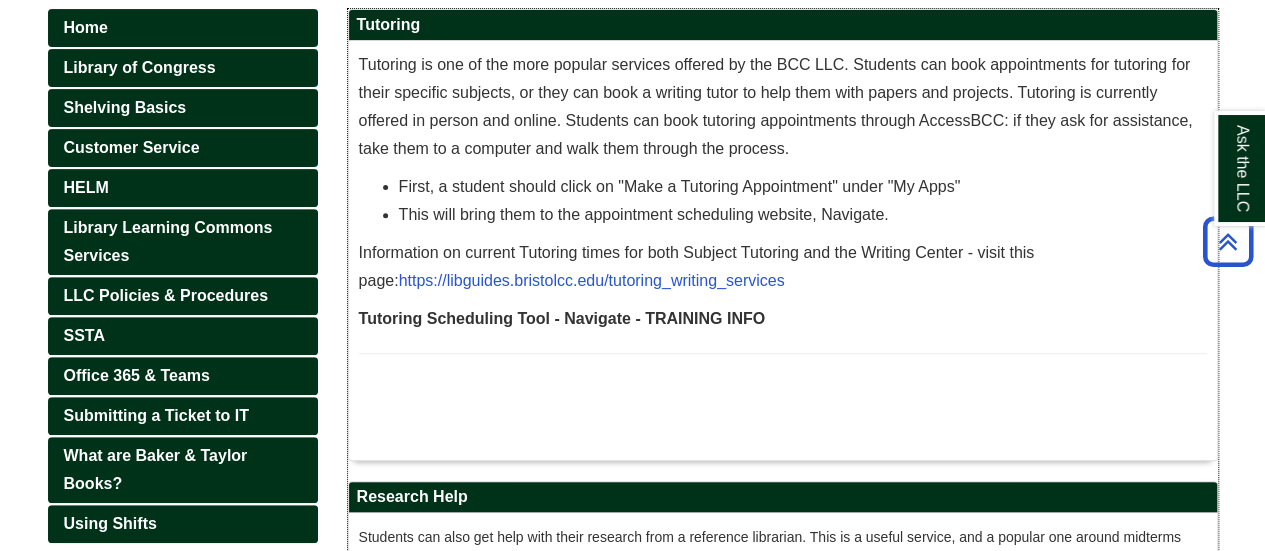 click on "Tutoring is one of the more popular services offered by the BCC LLC. Students can book appointments for tutoring for their specific subjects, or they can book a writing tutor to help them with papers and projects. Tutoring is currently offered in person and online. Students can book tutoring appointments through AccessBCC: if they ask for assistance, take them to a computer and walk them through the process." at bounding box center (783, 107) 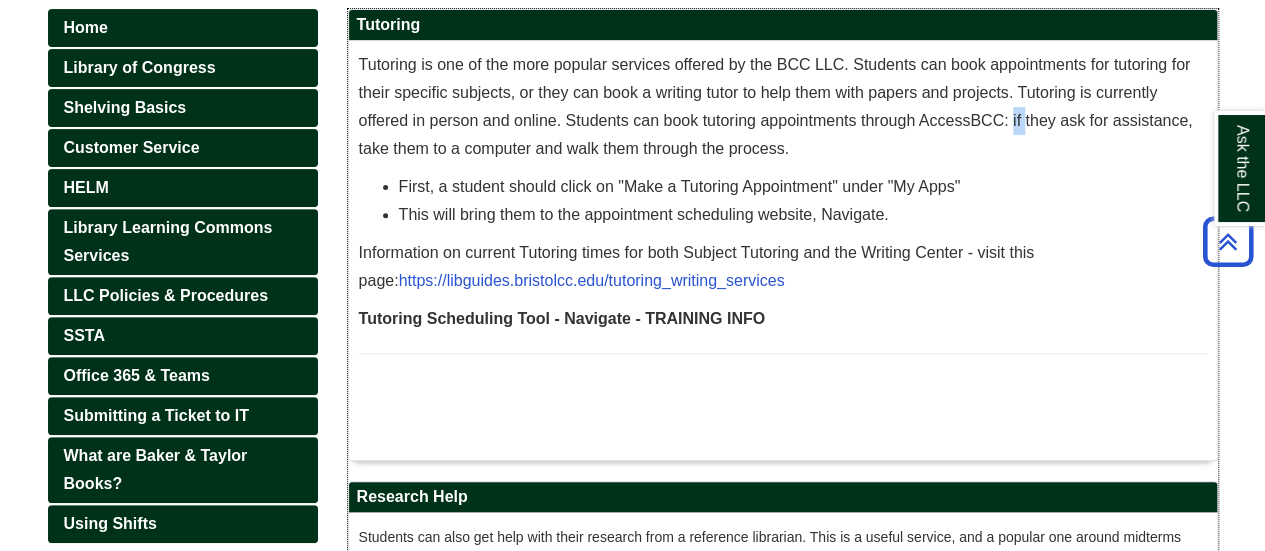 click on "Tutoring is one of the more popular services offered by the BCC LLC. Students can book appointments for tutoring for their specific subjects, or they can book a writing tutor to help them with papers and projects. Tutoring is currently offered in person and online. Students can book tutoring appointments through AccessBCC: if they ask for assistance, take them to a computer and walk them through the process." at bounding box center (783, 107) 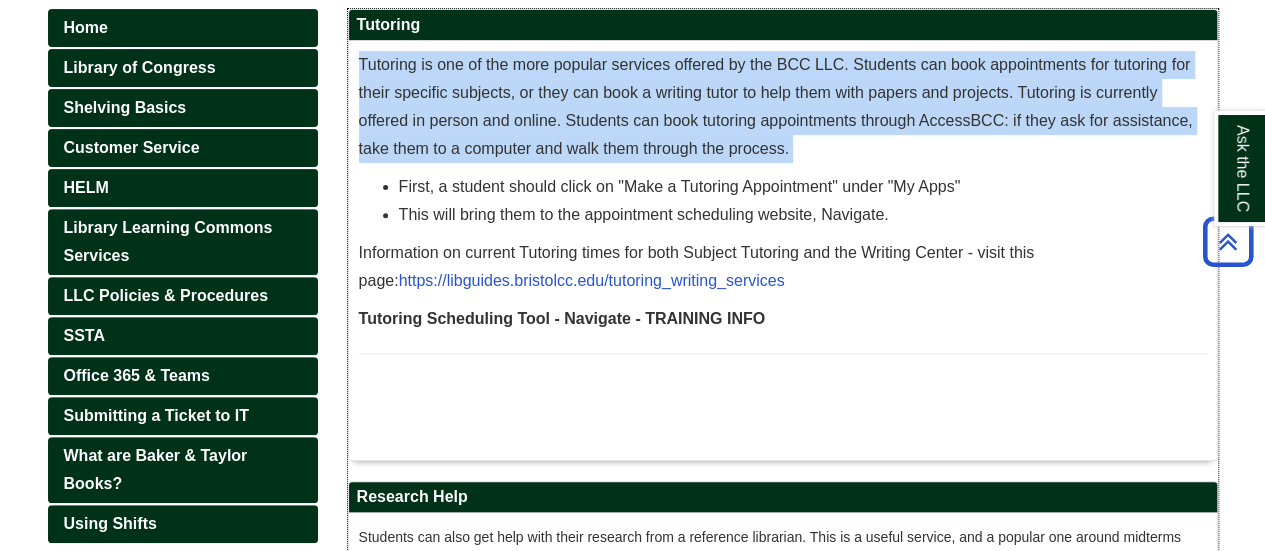 click on "Tutoring is one of the more popular services offered by the BCC LLC. Students can book appointments for tutoring for their specific subjects, or they can book a writing tutor to help them with papers and projects. Tutoring is currently offered in person and online. Students can book tutoring appointments through AccessBCC: if they ask for assistance, take them to a computer and walk them through the process." at bounding box center [783, 107] 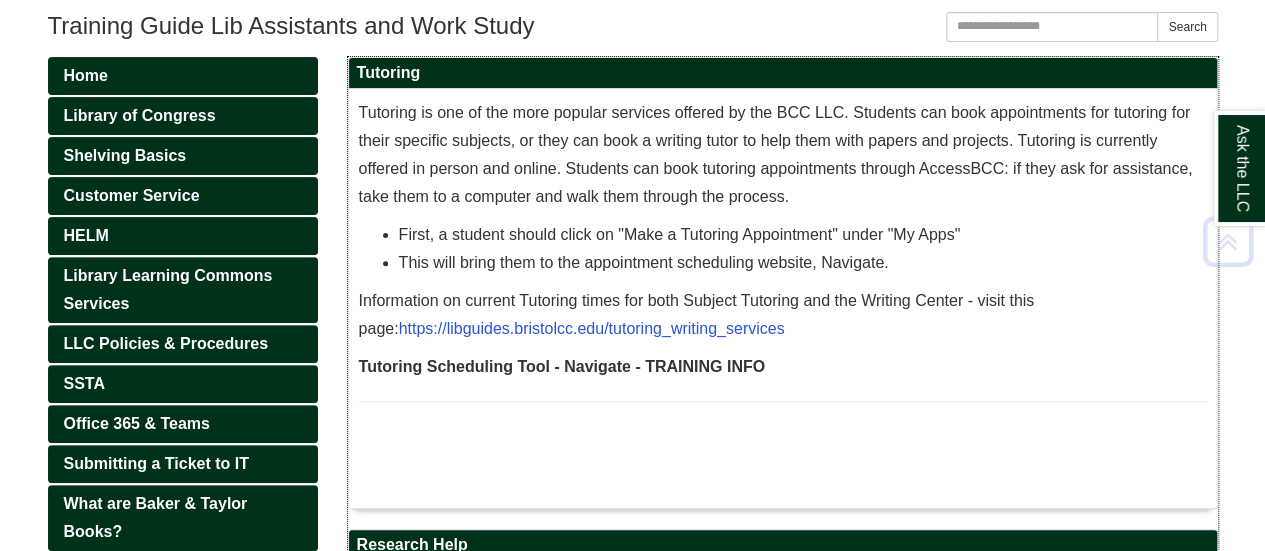 scroll, scrollTop: 274, scrollLeft: 0, axis: vertical 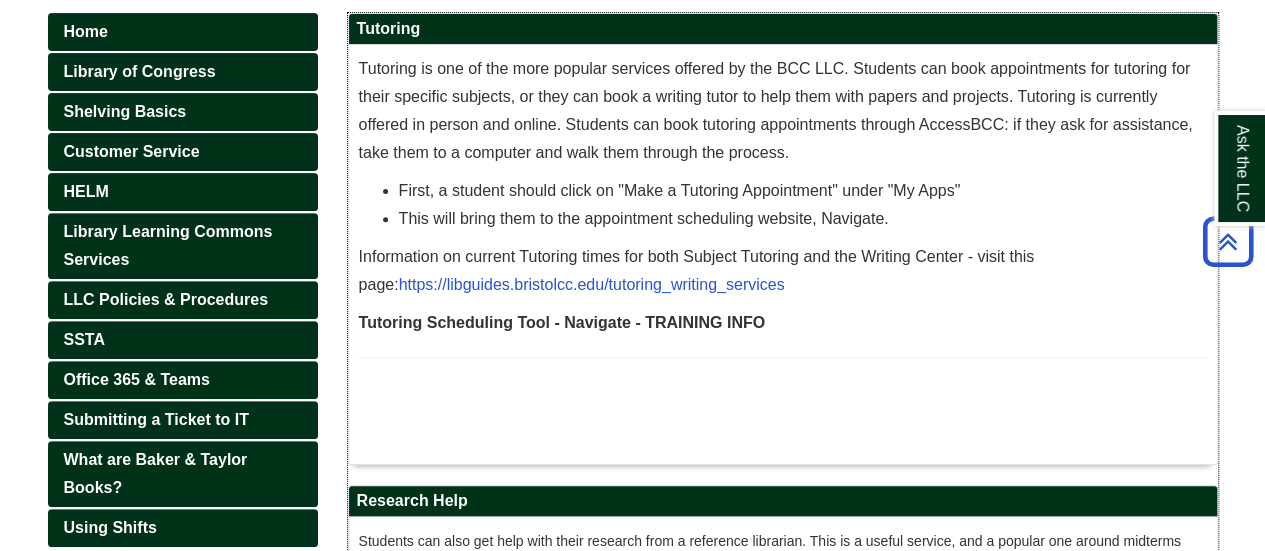 click on "Tutoring is one of the more popular services offered by the BCC LLC. Students can book appointments for tutoring for their specific subjects, or they can book a writing tutor to help them with papers and projects. Tutoring is currently offered in person and online. Students can book tutoring appointments through AccessBCC: if they ask for assistance, take them to a computer and walk them through the process." at bounding box center [783, 111] 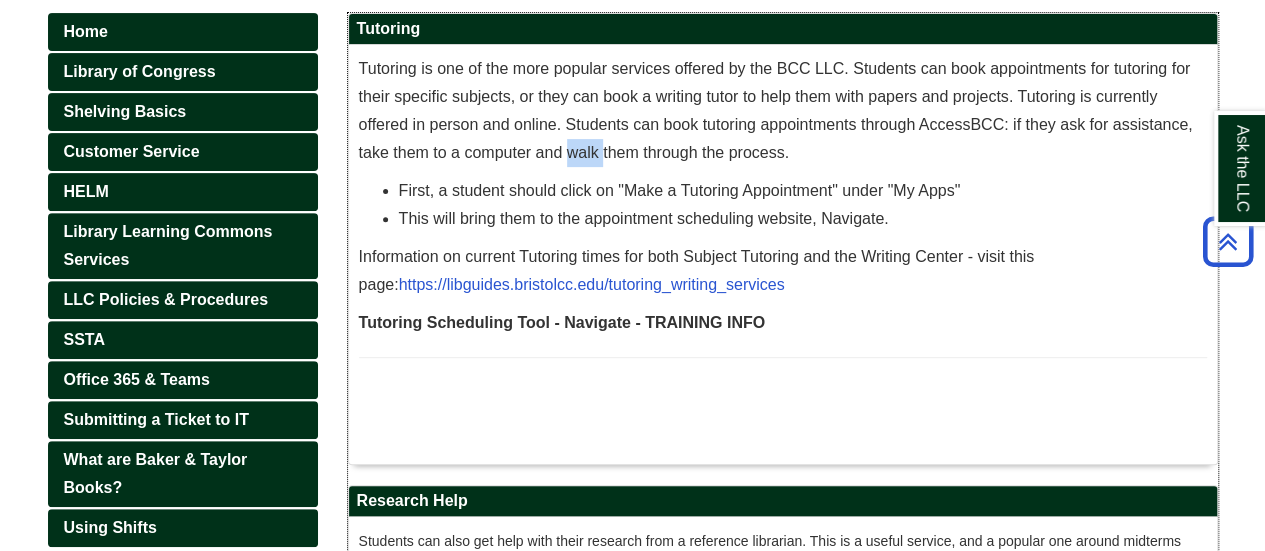 click on "Tutoring is one of the more popular services offered by the BCC LLC. Students can book appointments for tutoring for their specific subjects, or they can book a writing tutor to help them with papers and projects. Tutoring is currently offered in person and online. Students can book tutoring appointments through AccessBCC: if they ask for assistance, take them to a computer and walk them through the process." at bounding box center (783, 111) 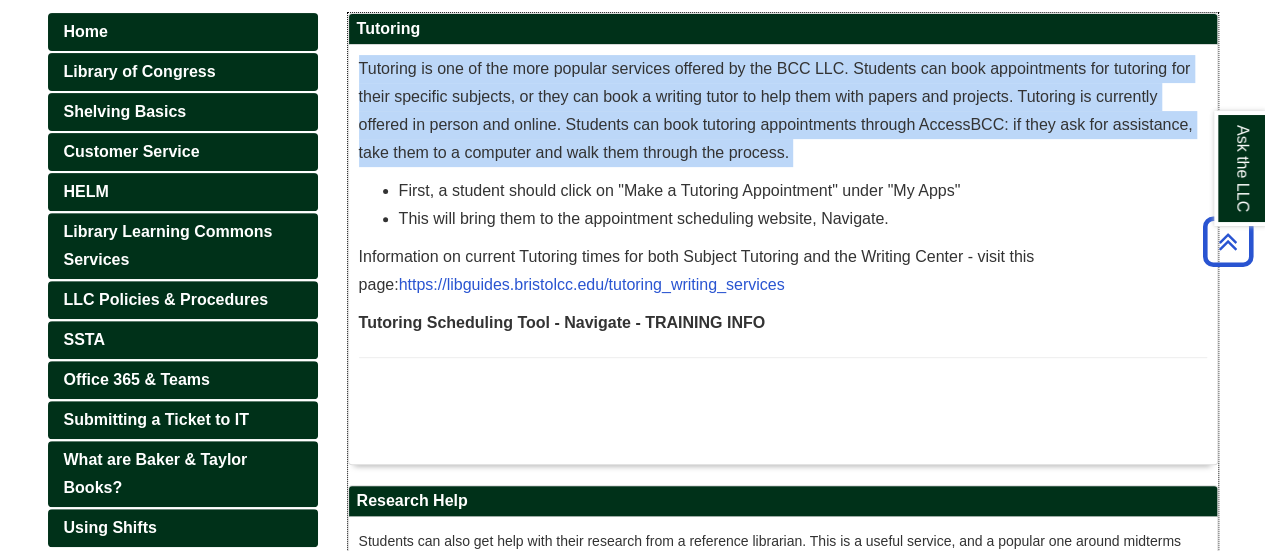 click on "Tutoring is one of the more popular services offered by the BCC LLC. Students can book appointments for tutoring for their specific subjects, or they can book a writing tutor to help them with papers and projects. Tutoring is currently offered in person and online. Students can book tutoring appointments through AccessBCC: if they ask for assistance, take them to a computer and walk them through the process." at bounding box center (783, 111) 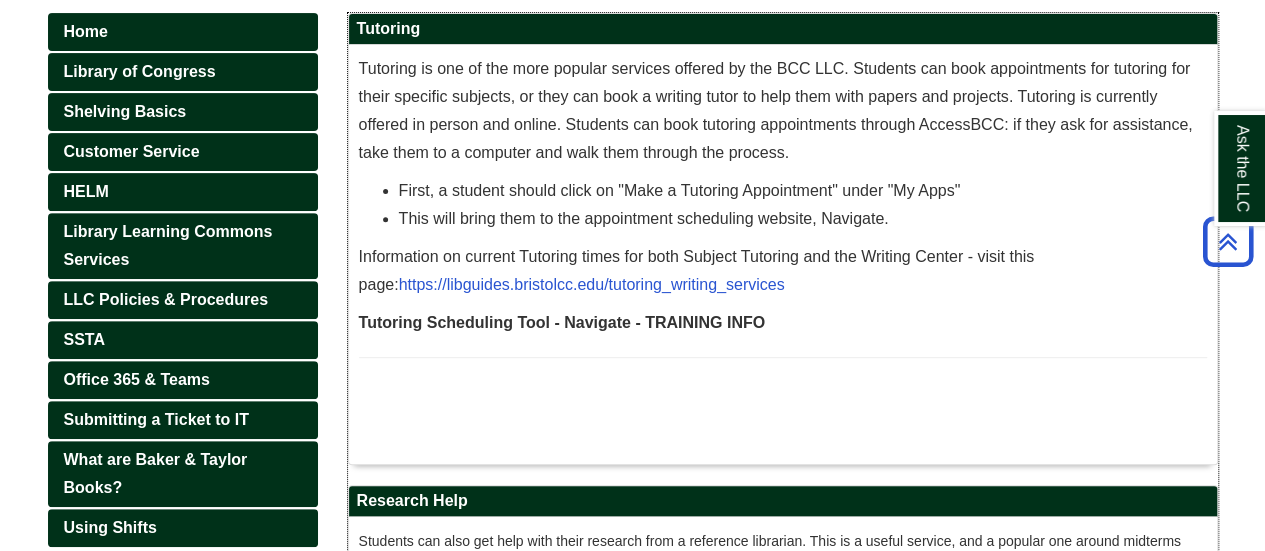 click on "First, a student should click on "Make a Tutoring Appointment" under "My Apps"" at bounding box center [803, 191] 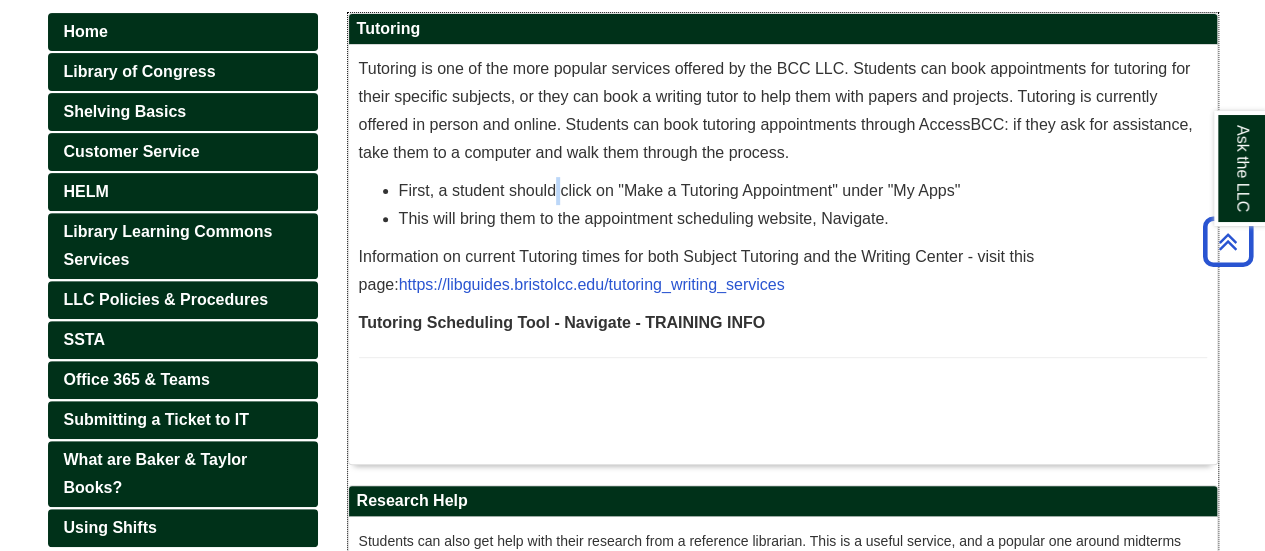 click on "First, a student should click on "Make a Tutoring Appointment" under "My Apps"" at bounding box center [803, 191] 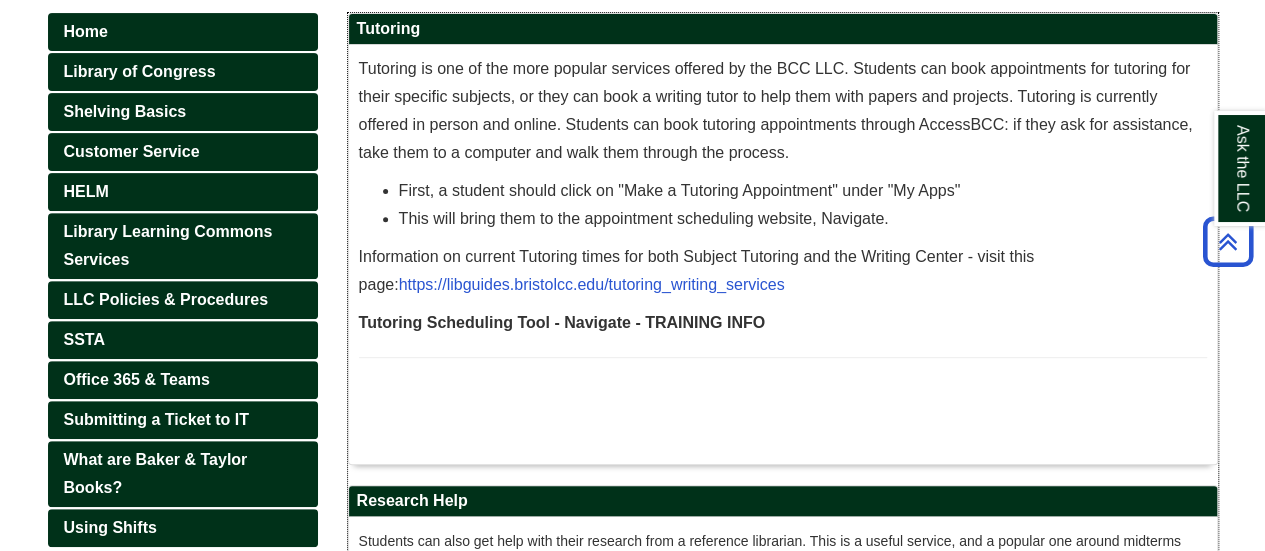 click on "First, a student should click on "Make a Tutoring Appointment" under "My Apps"" at bounding box center [803, 191] 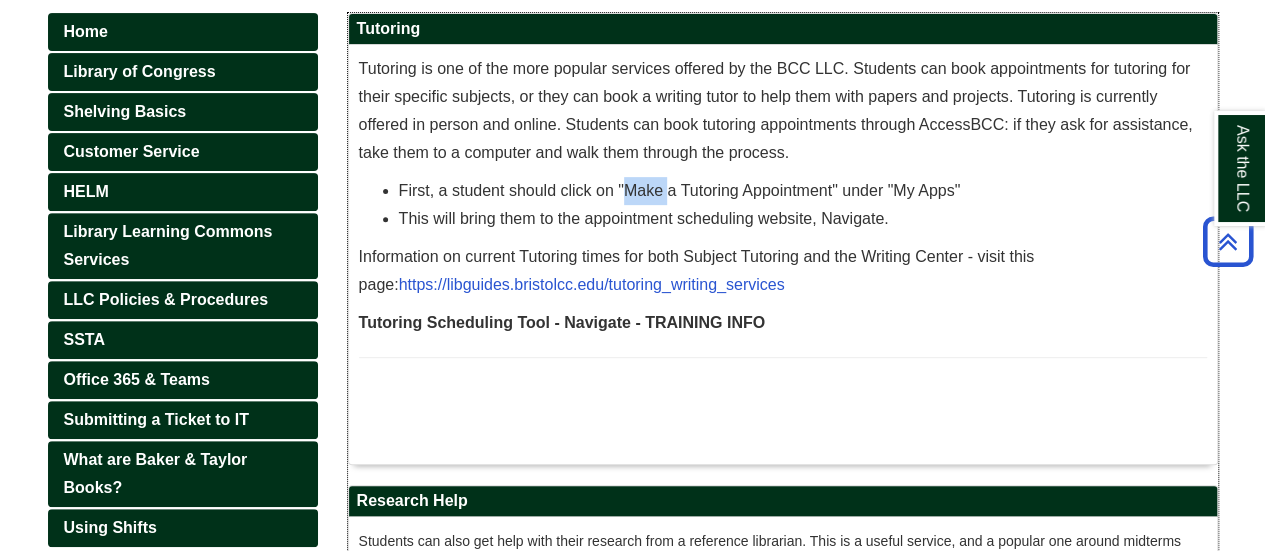 click on "First, a student should click on "Make a Tutoring Appointment" under "My Apps"" at bounding box center [803, 191] 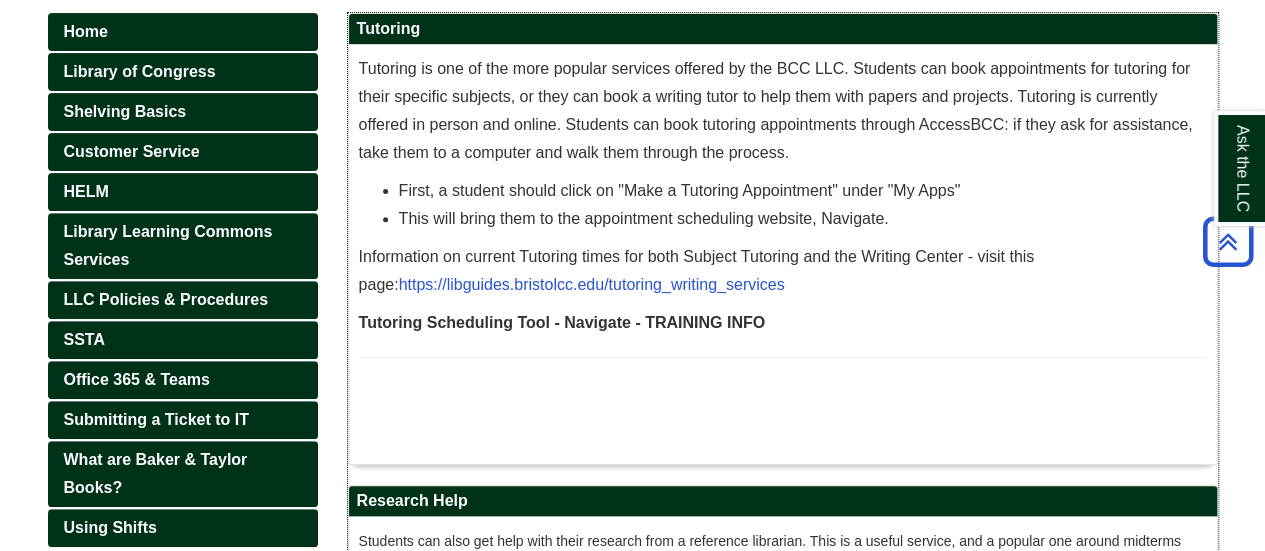 click on "First, a student should click on "Make a Tutoring Appointment" under "My Apps"" at bounding box center [803, 191] 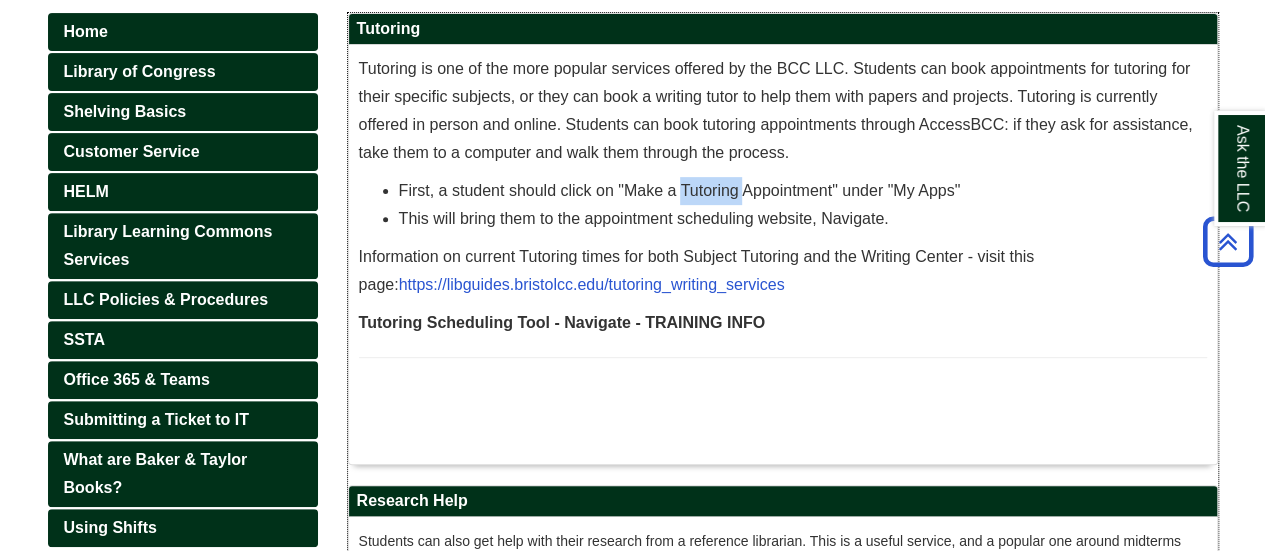 click on "First, a student should click on "Make a Tutoring Appointment" under "My Apps"" at bounding box center [803, 191] 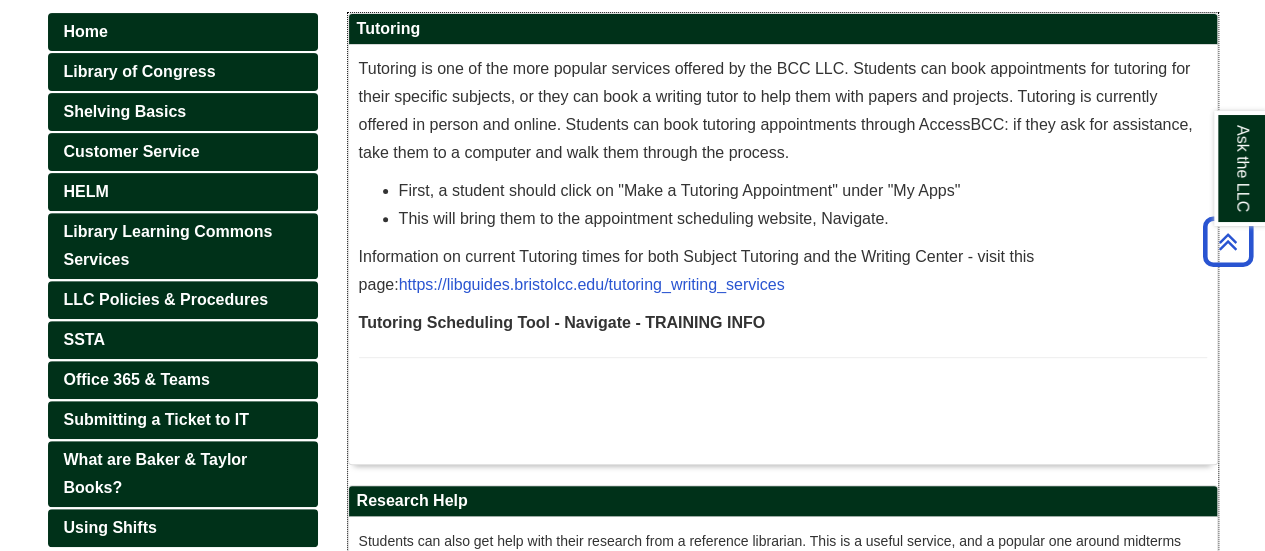 click on "First, a student should click on "Make a Tutoring Appointment" under "My Apps"" at bounding box center (803, 191) 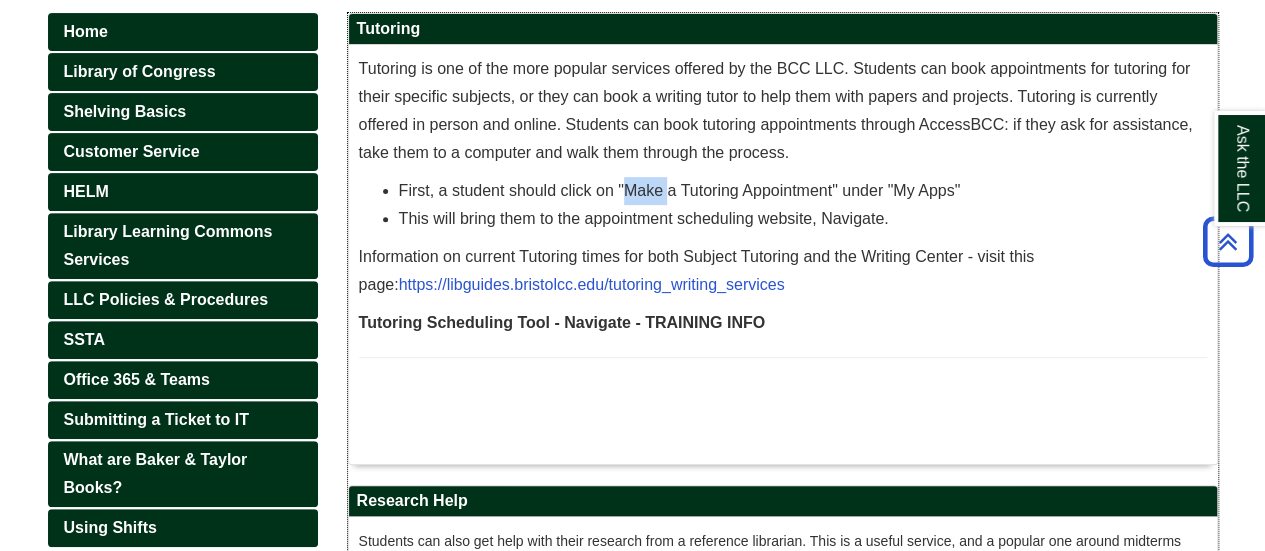 click on "First, a student should click on "Make a Tutoring Appointment" under "My Apps"" at bounding box center (803, 191) 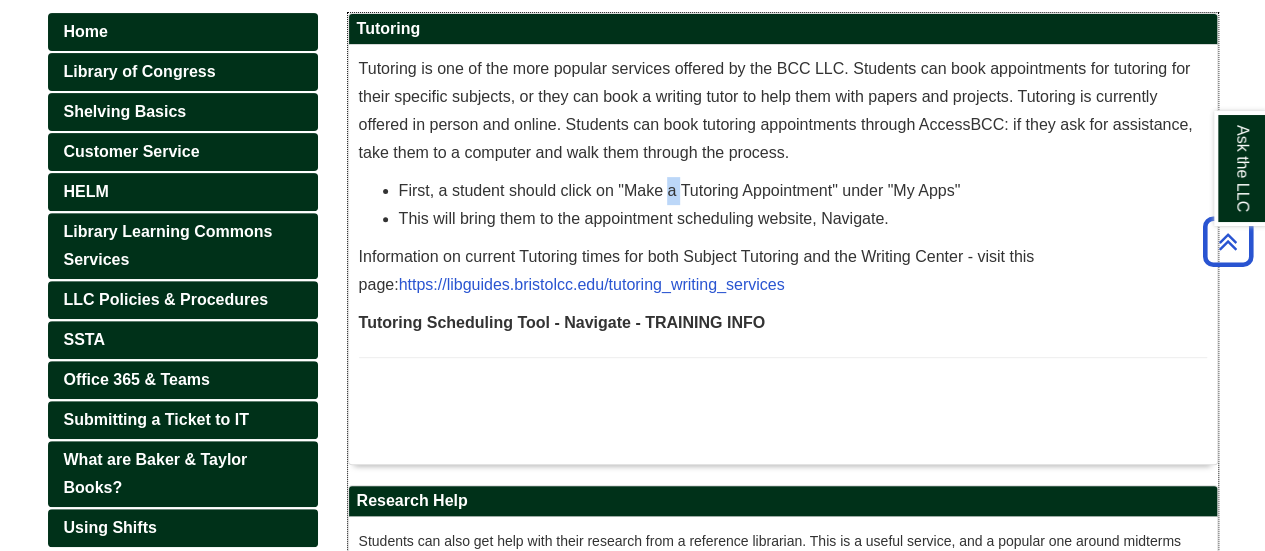 click on "First, a student should click on "Make a Tutoring Appointment" under "My Apps"" at bounding box center (803, 191) 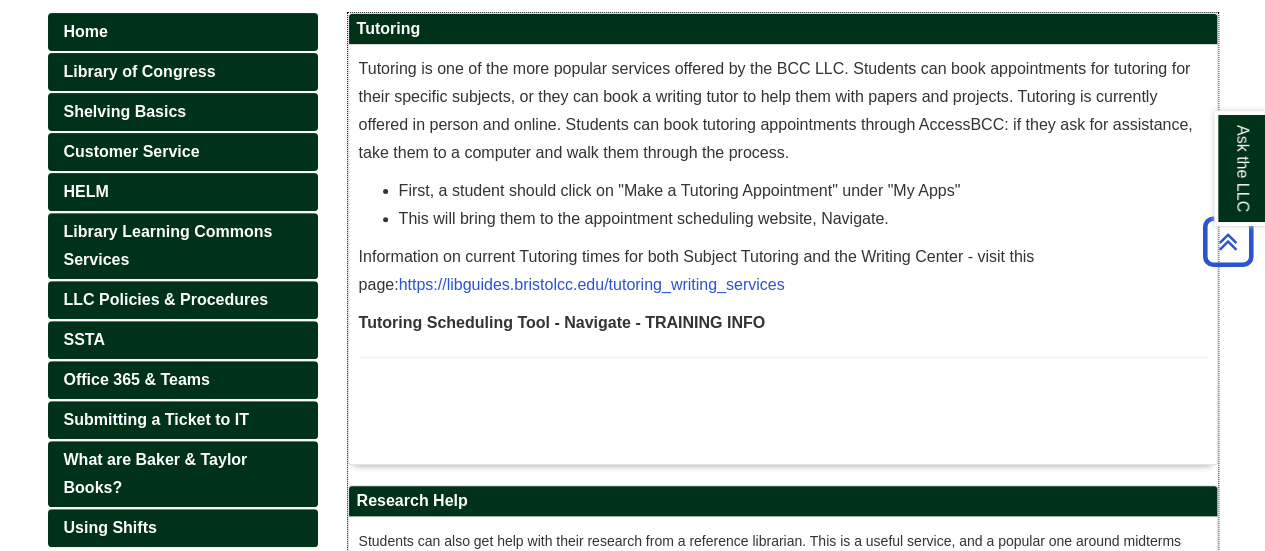 click on "First, a student should click on "Make a Tutoring Appointment" under "My Apps"" at bounding box center [803, 191] 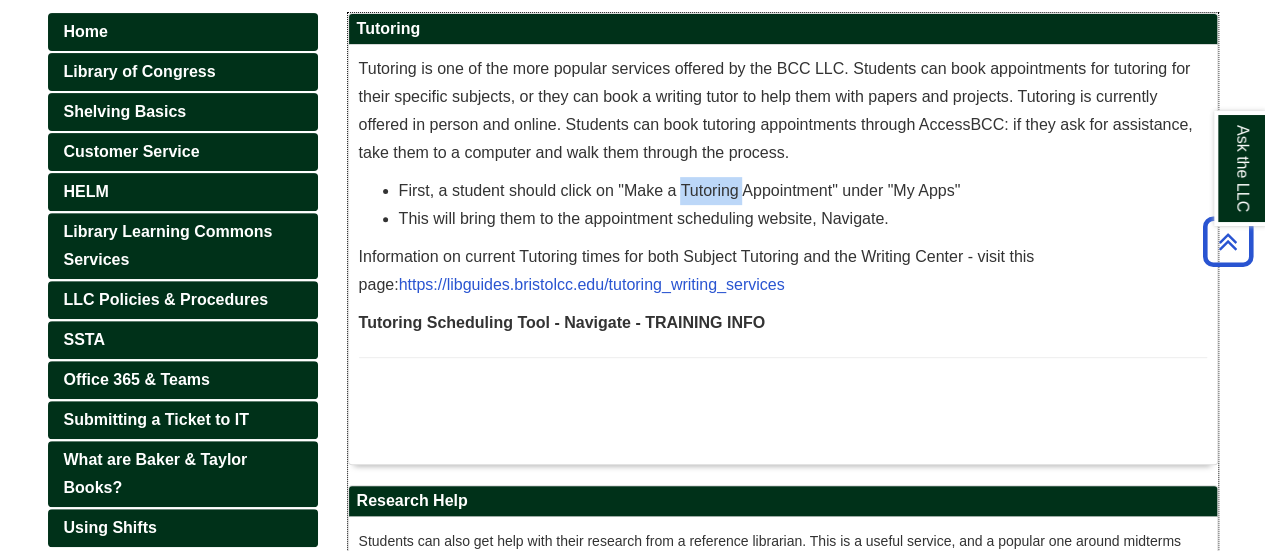 click on "First, a student should click on "Make a Tutoring Appointment" under "My Apps"" at bounding box center [803, 191] 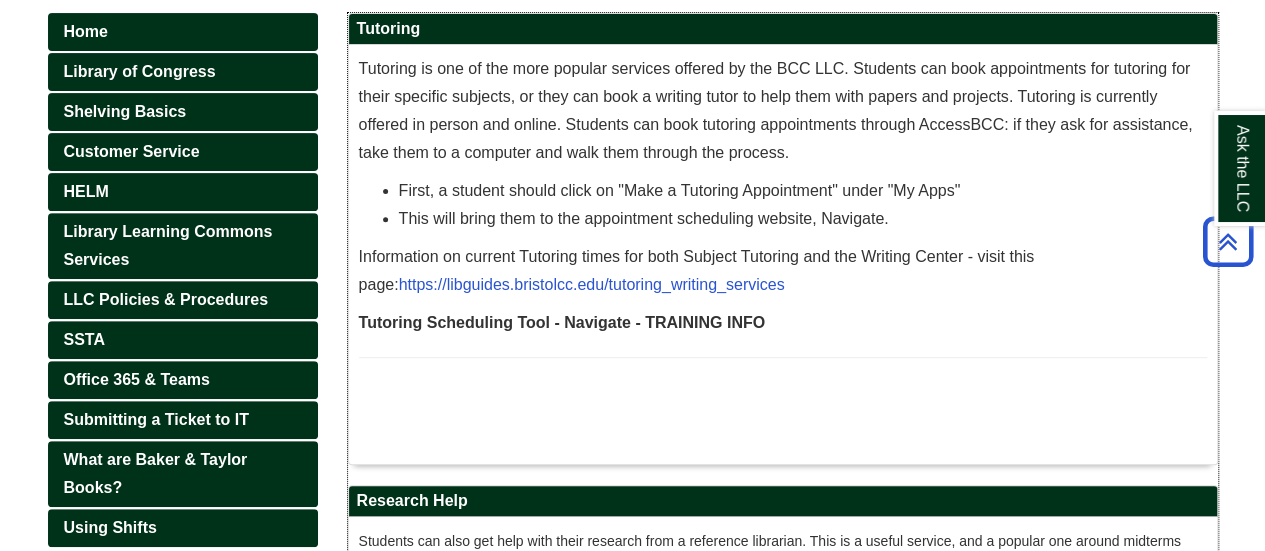 click on "First, a student should click on "Make a Tutoring Appointment" under "My Apps"" at bounding box center (803, 191) 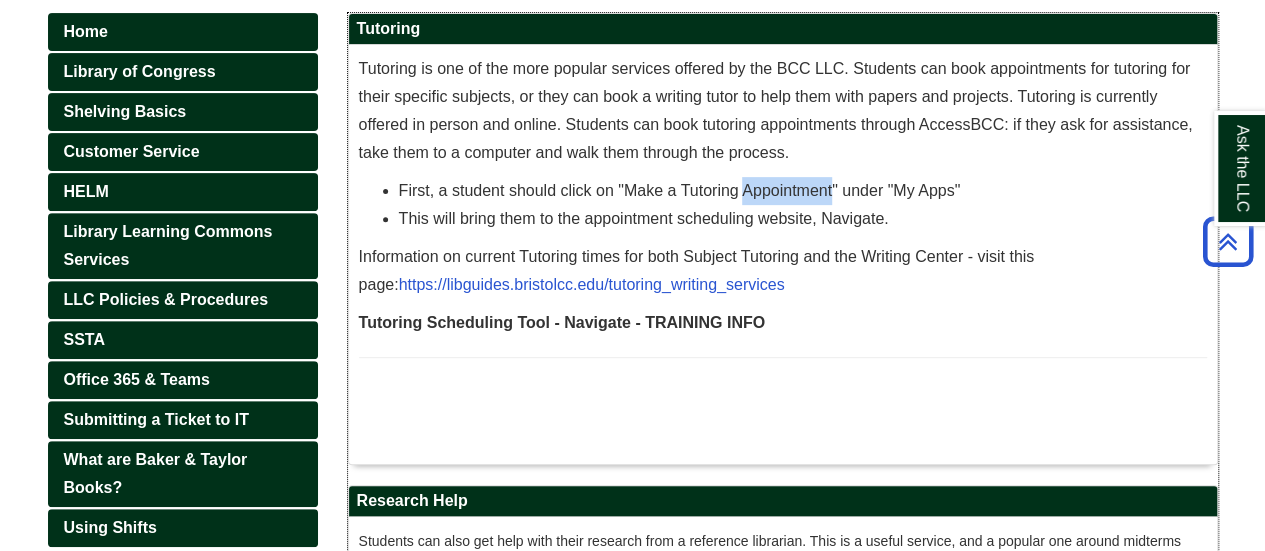 click on "First, a student should click on "Make a Tutoring Appointment" under "My Apps"" at bounding box center [803, 191] 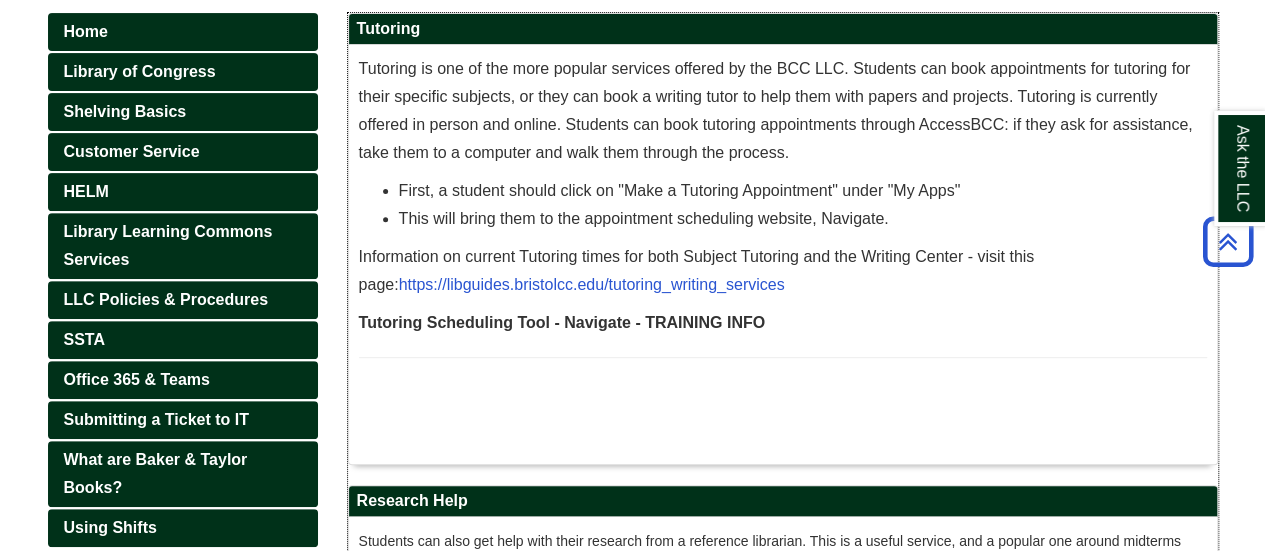 click on "First, a student should click on "Make a Tutoring Appointment" under "My Apps"" at bounding box center (803, 191) 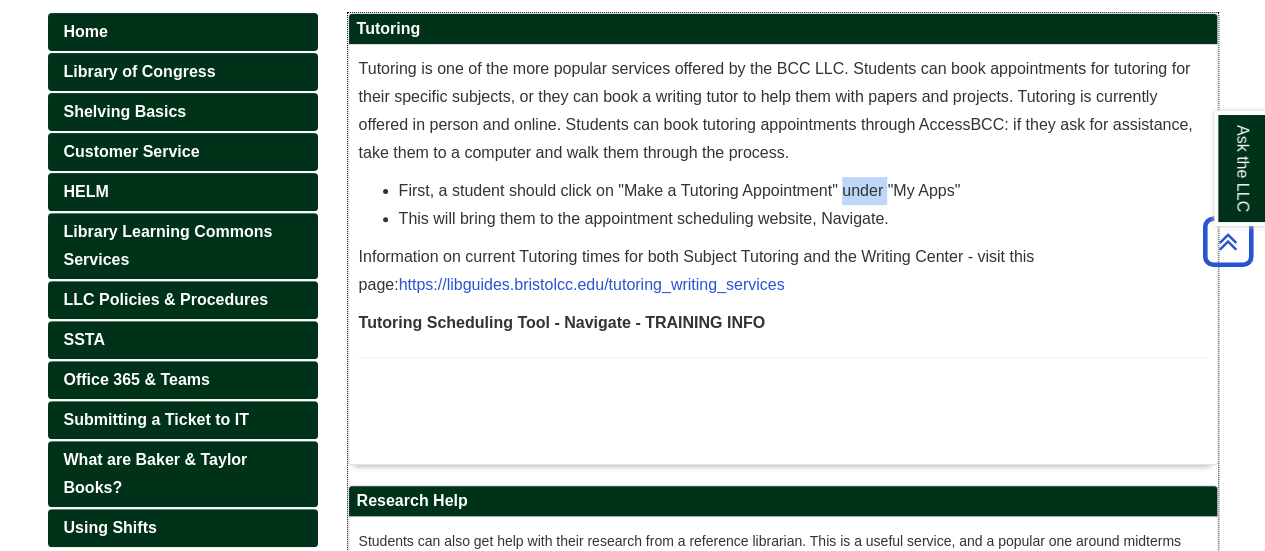 click on "First, a student should click on "Make a Tutoring Appointment" under "My Apps"" at bounding box center (803, 191) 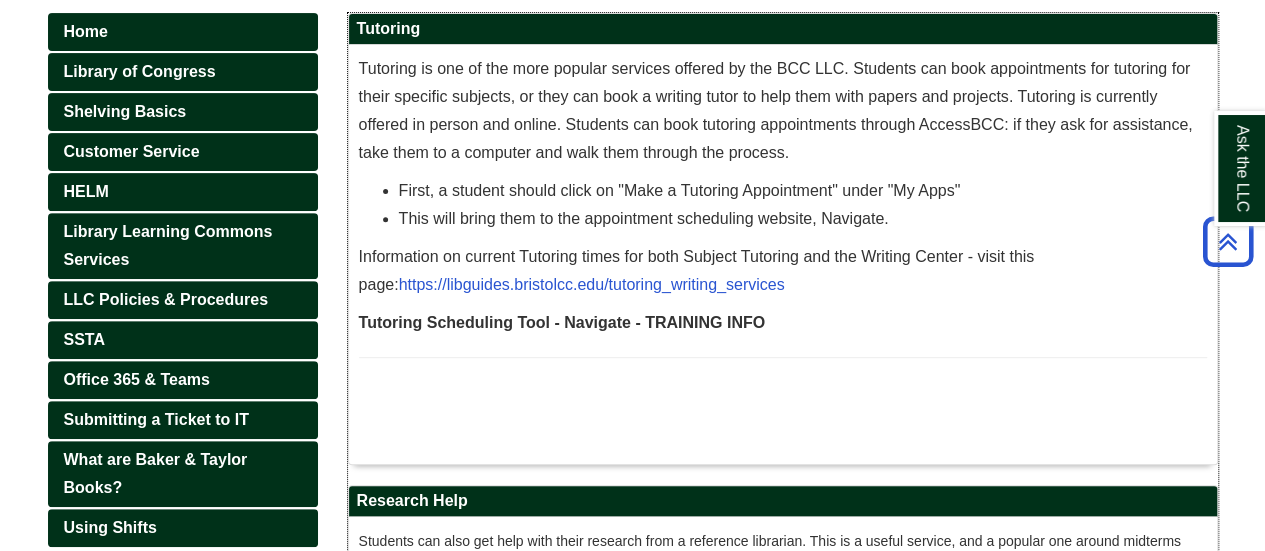 click on "First, a student should click on "Make a Tutoring Appointment" under "My Apps"" at bounding box center (803, 191) 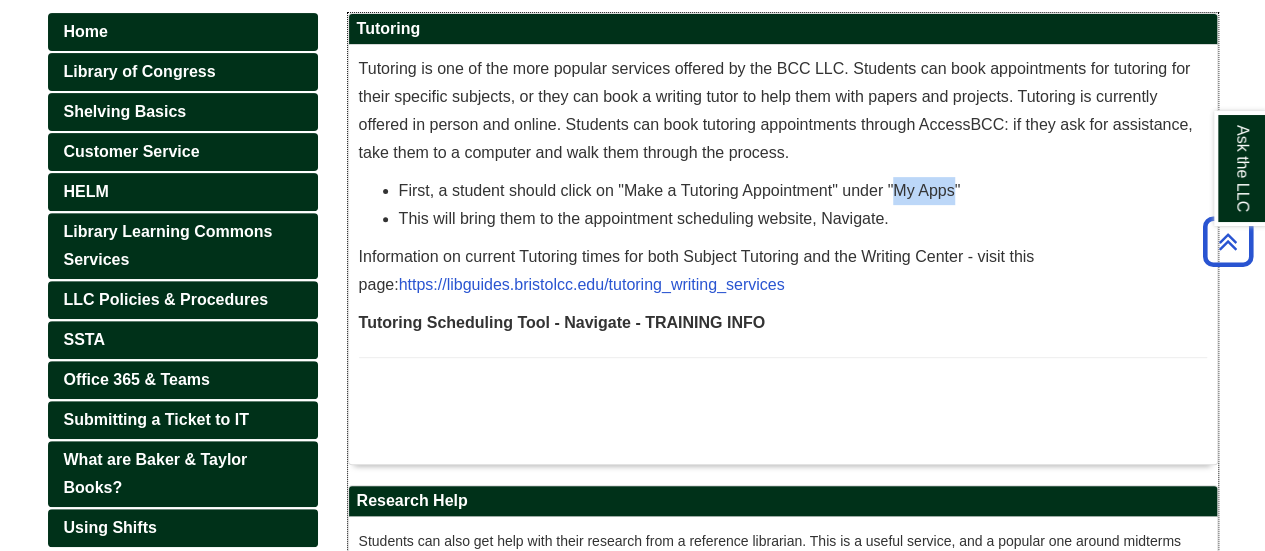 drag, startPoint x: 898, startPoint y: 197, endPoint x: 948, endPoint y: 199, distance: 50.039986 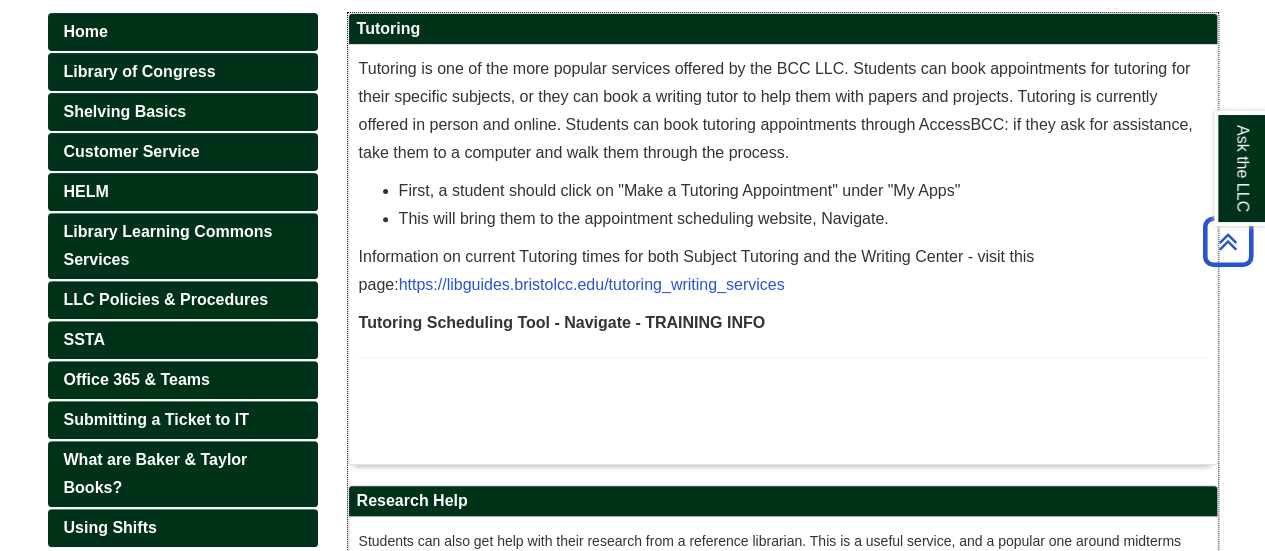 click on "This will bring them to the appointment scheduling website, Navigate." at bounding box center (803, 219) 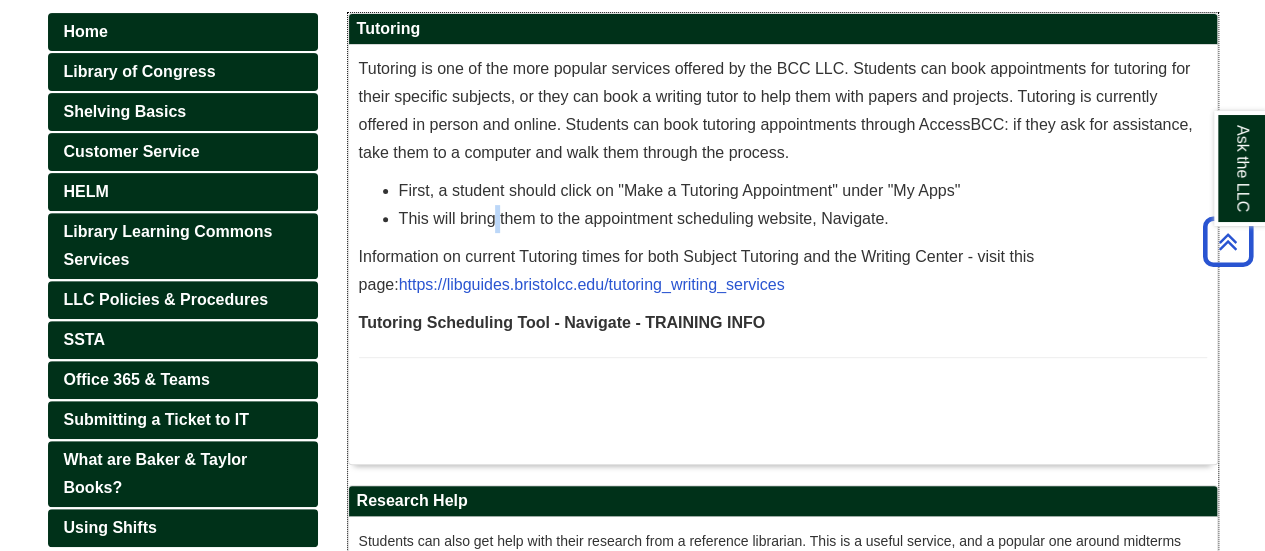 click on "This will bring them to the appointment scheduling website, Navigate." at bounding box center [803, 219] 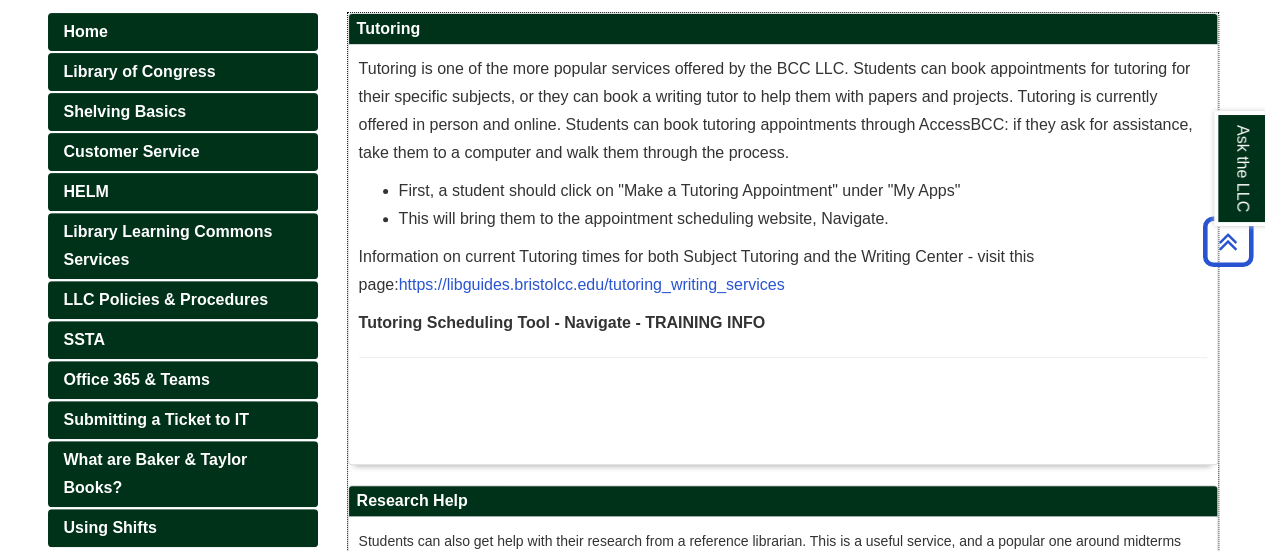 click on "This will bring them to the appointment scheduling website, Navigate." at bounding box center [803, 219] 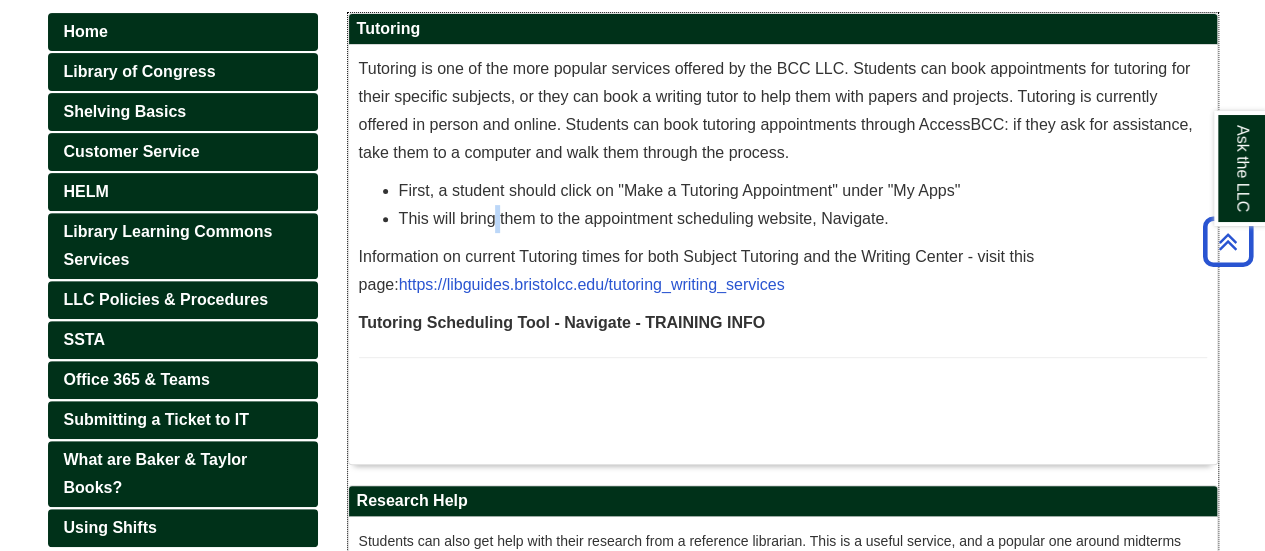 click on "This will bring them to the appointment scheduling website, Navigate." at bounding box center (803, 219) 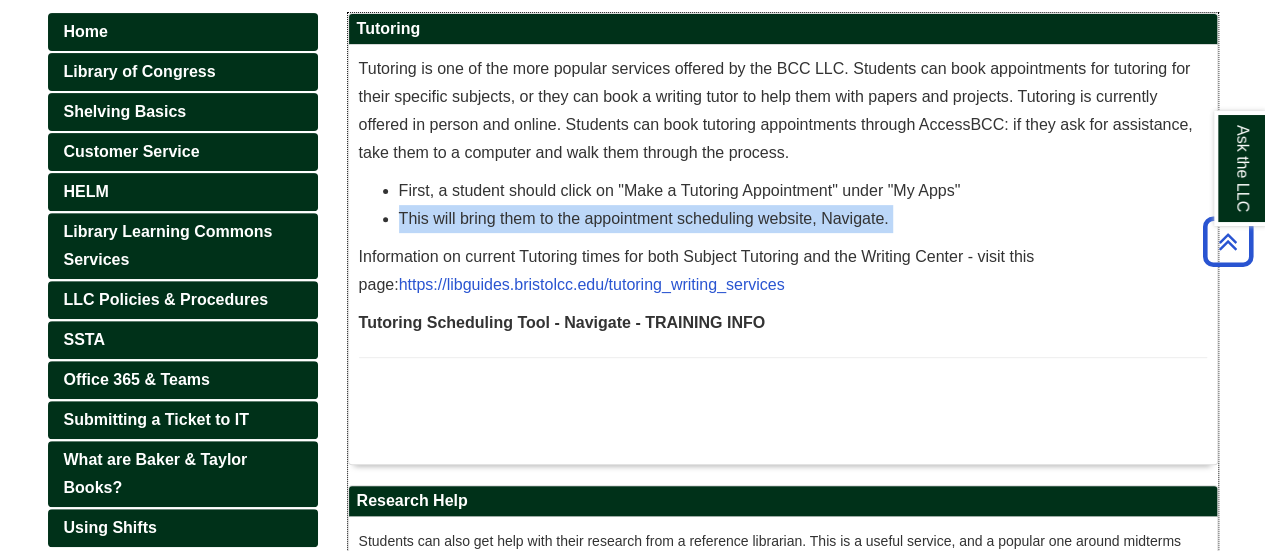 click on "This will bring them to the appointment scheduling website, Navigate." at bounding box center [803, 219] 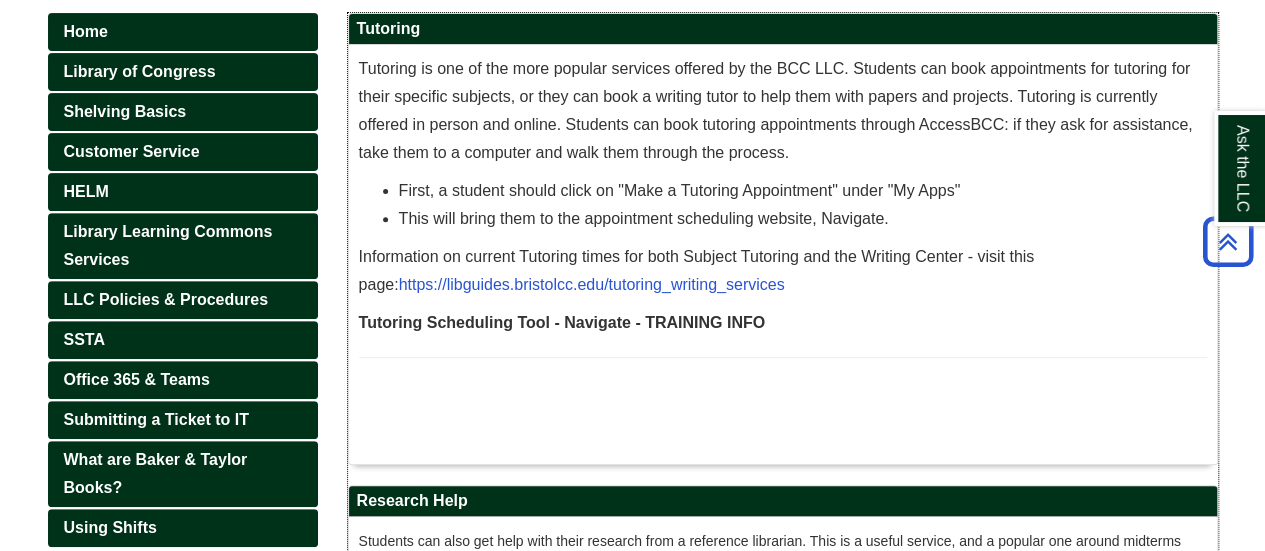 click on "This will bring them to the appointment scheduling website, Navigate." at bounding box center (803, 219) 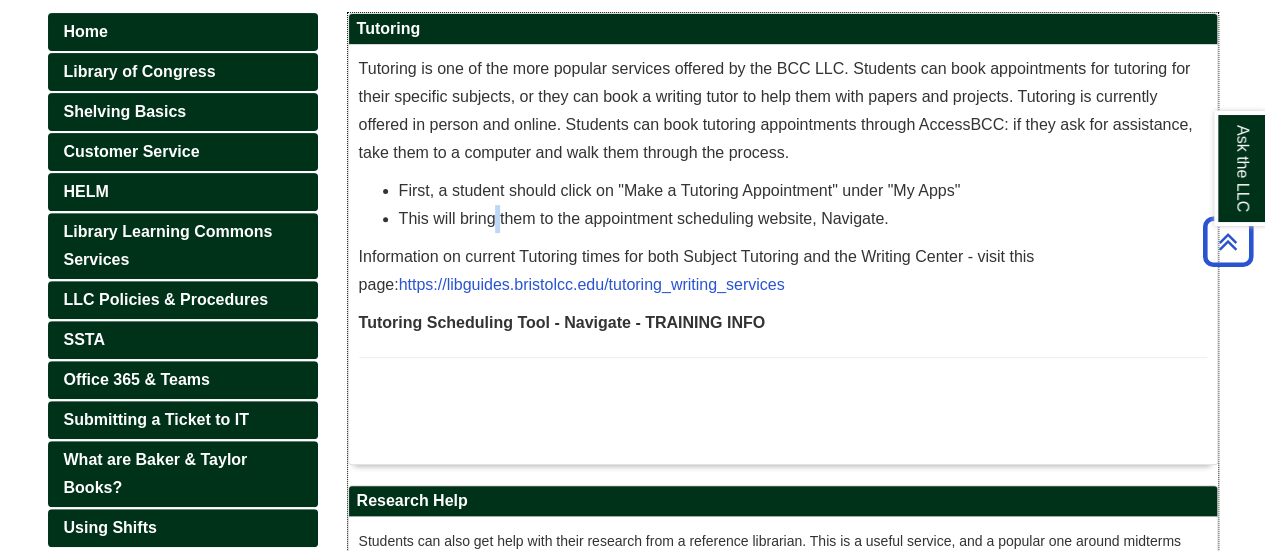click on "This will bring them to the appointment scheduling website, Navigate." at bounding box center [803, 219] 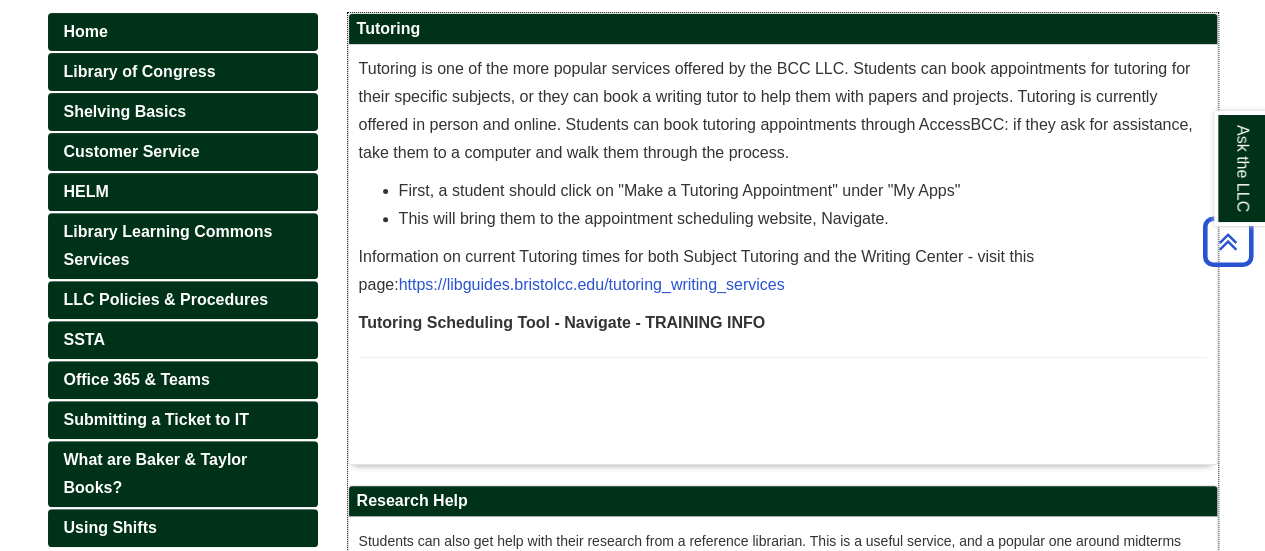 click on "This will bring them to the appointment scheduling website, Navigate." at bounding box center (803, 219) 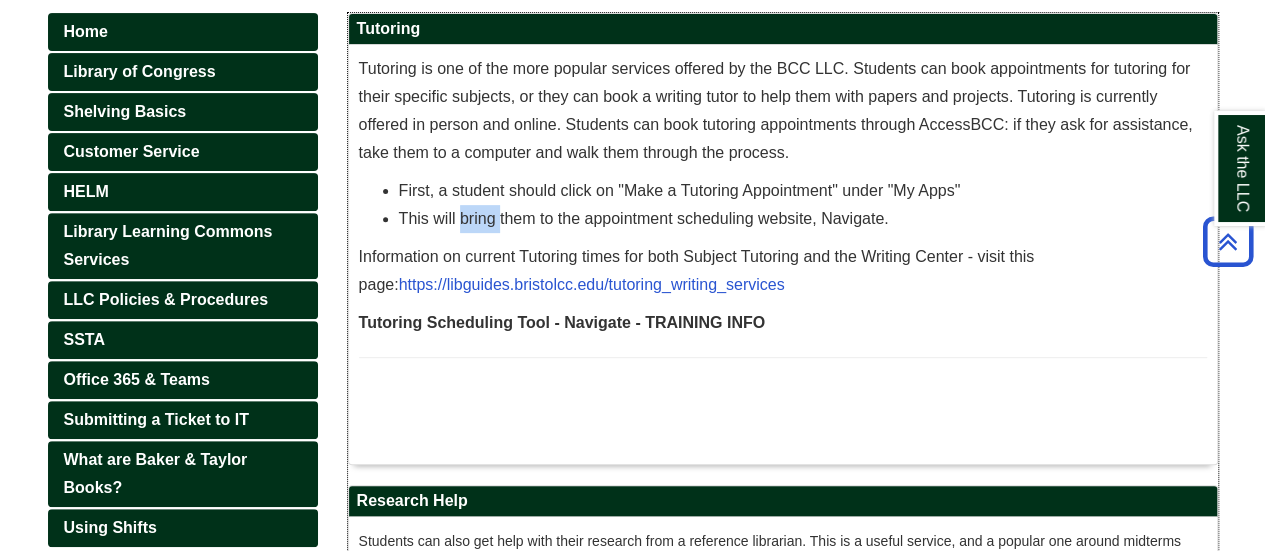 click on "This will bring them to the appointment scheduling website, Navigate." at bounding box center (803, 219) 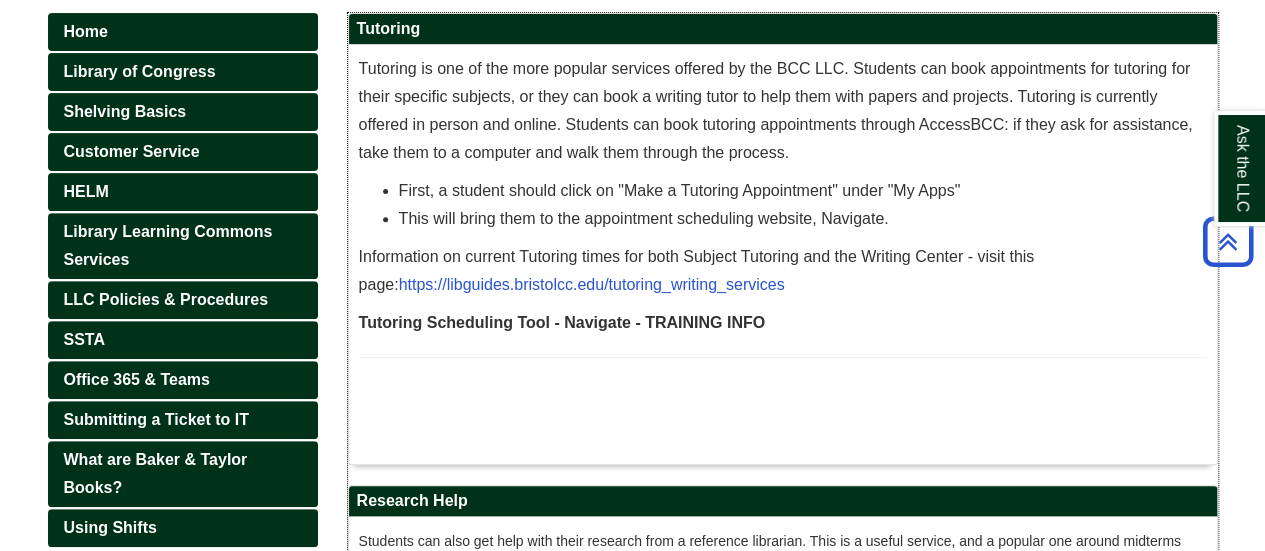 click on "This will bring them to the appointment scheduling website, Navigate." at bounding box center (803, 219) 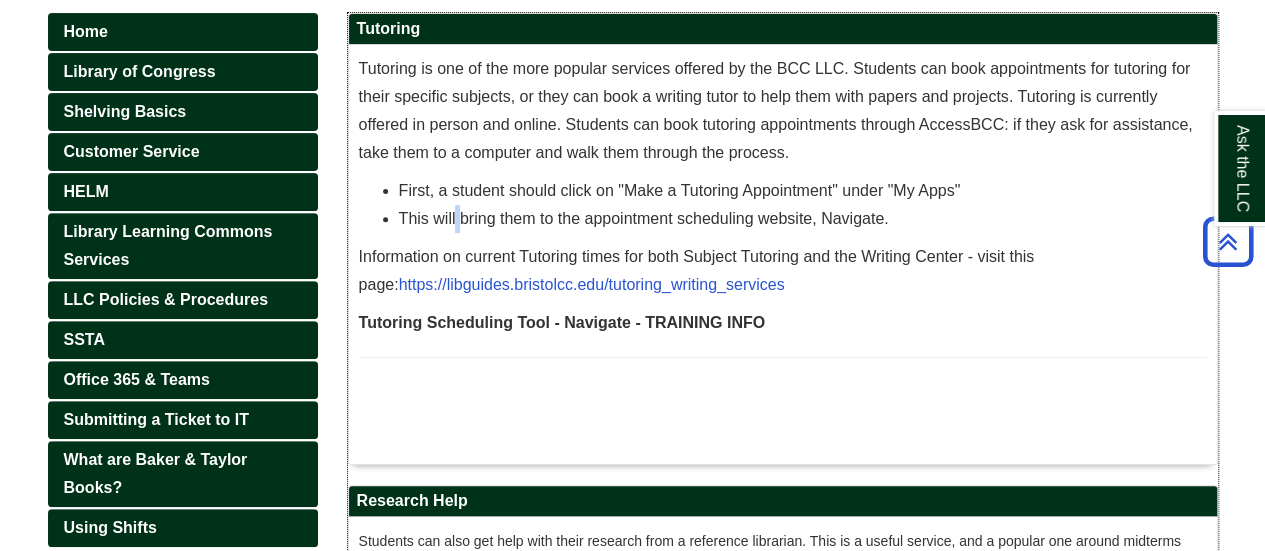 click on "This will bring them to the appointment scheduling website, Navigate." at bounding box center (803, 219) 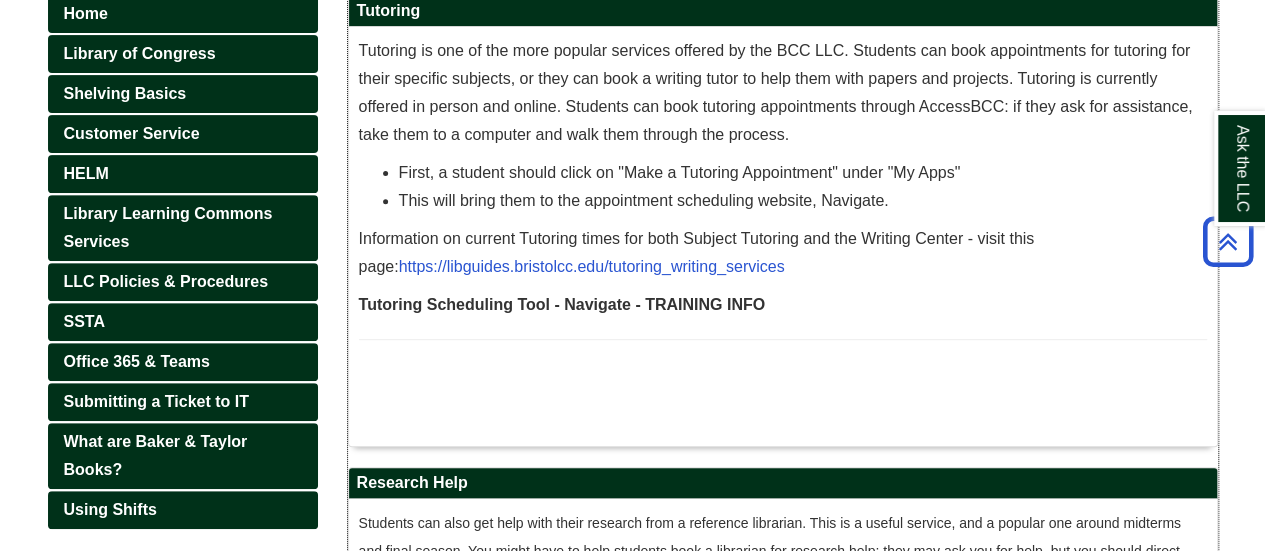 scroll, scrollTop: 295, scrollLeft: 0, axis: vertical 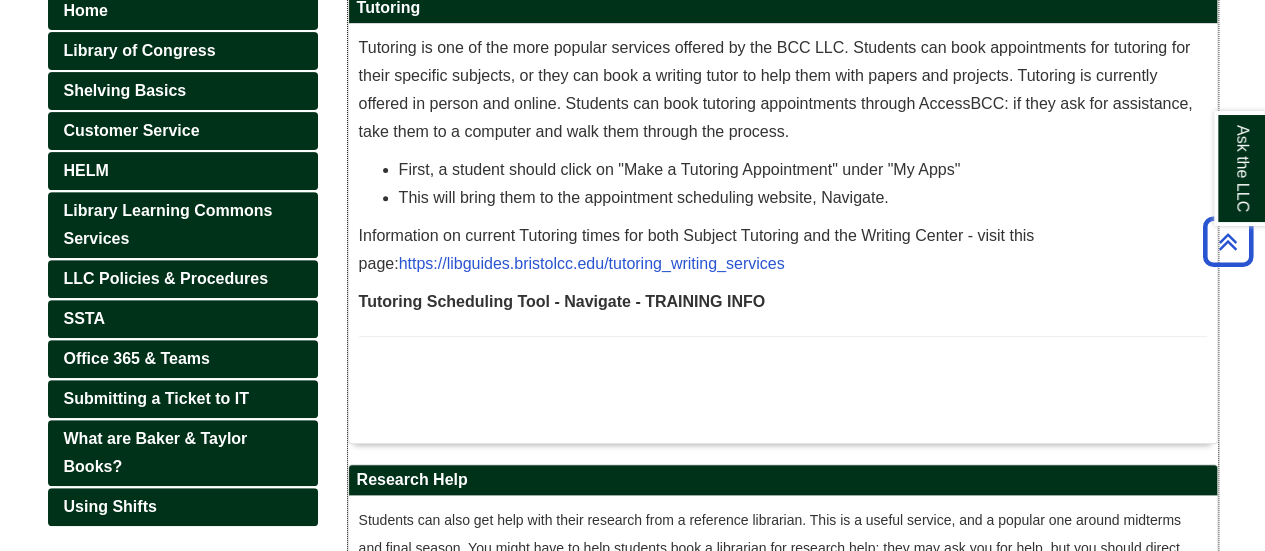 click on "Tutoring Scheduling Tool - Navigate - TRAINING INFO" at bounding box center [562, 301] 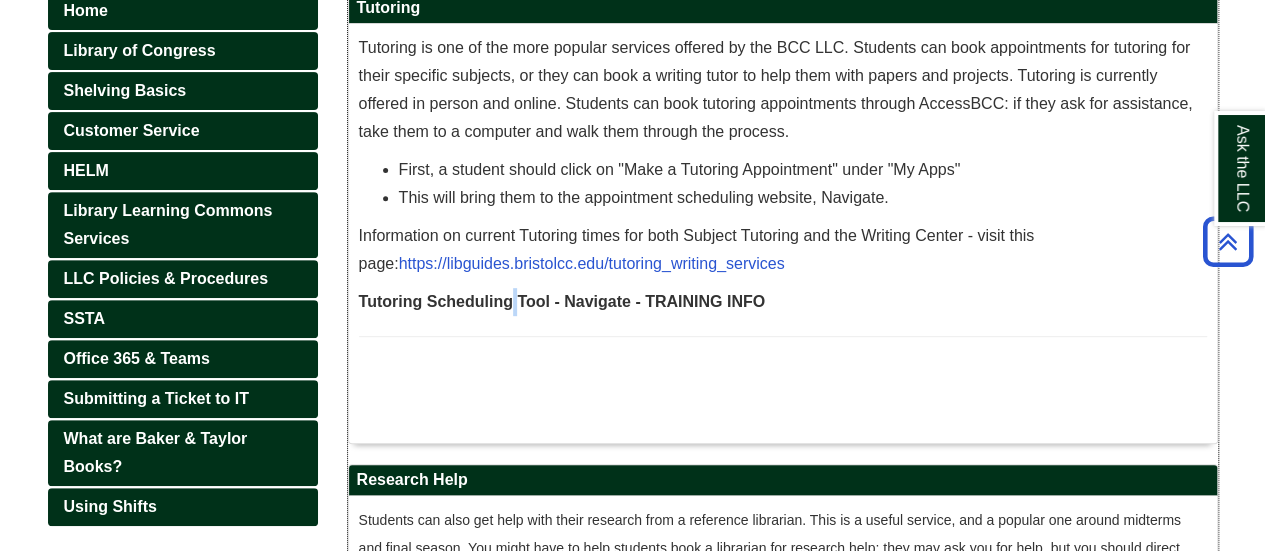 click on "Tutoring Scheduling Tool - Navigate - TRAINING INFO" at bounding box center (562, 301) 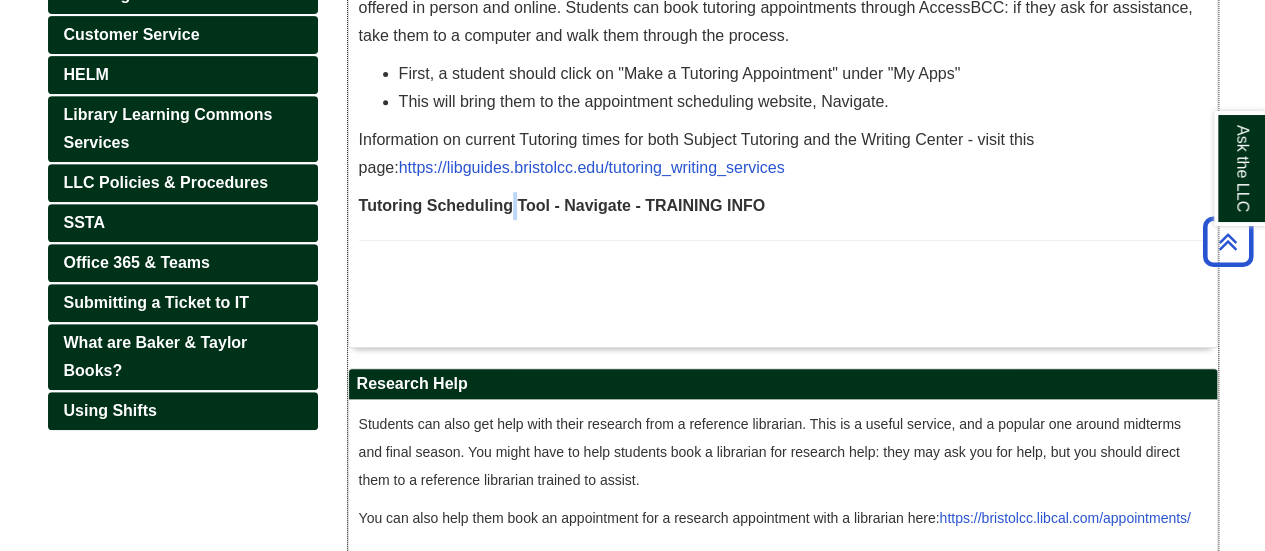 scroll, scrollTop: 398, scrollLeft: 0, axis: vertical 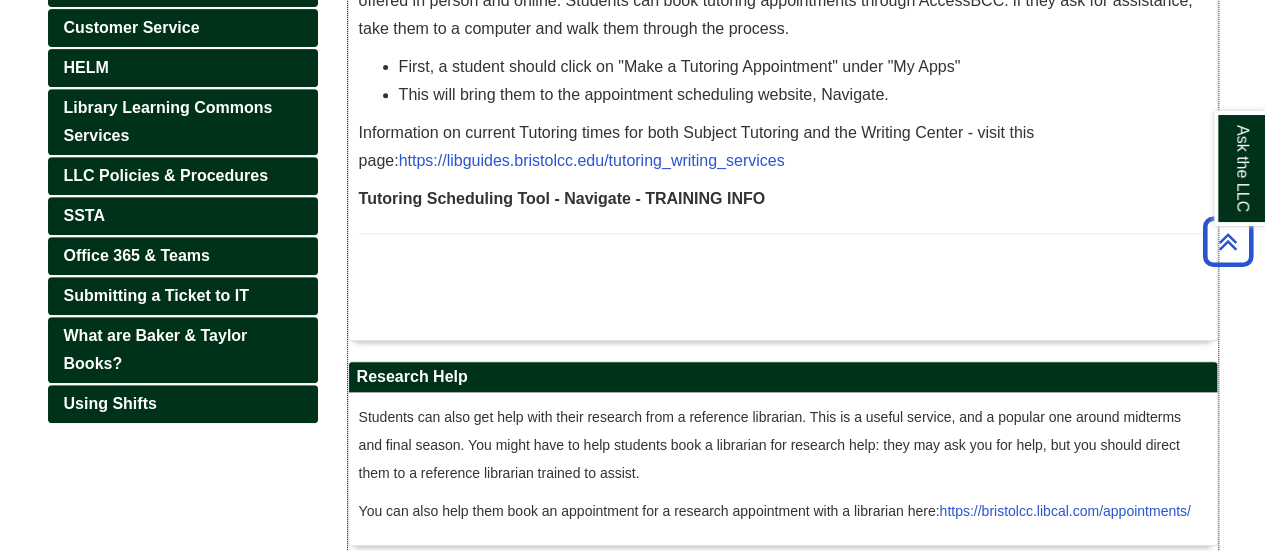 click at bounding box center (783, 306) 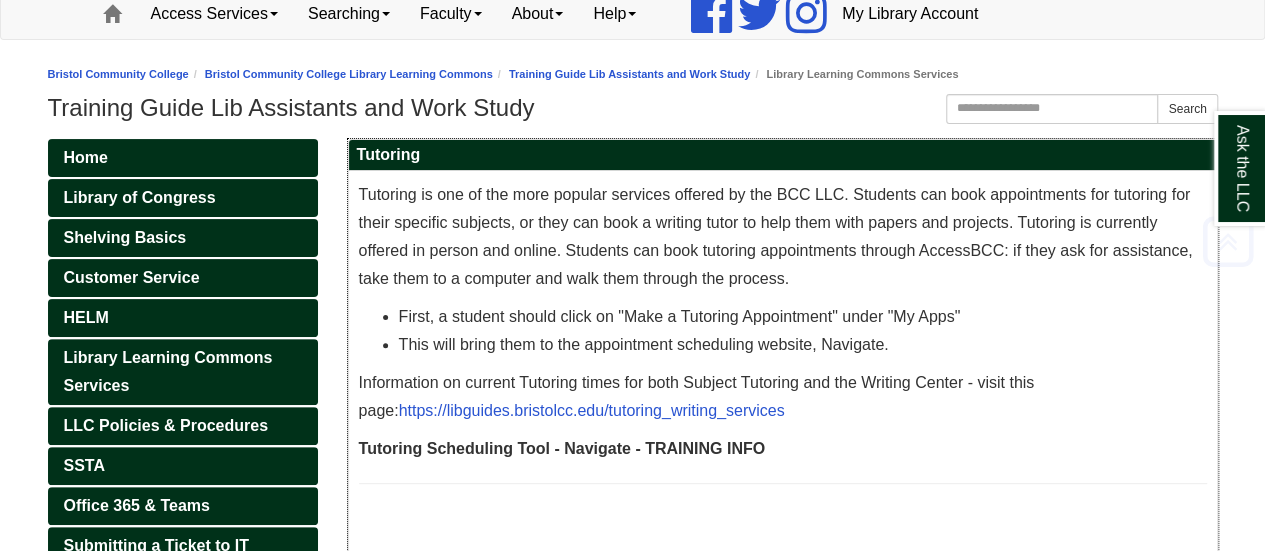 scroll, scrollTop: 156, scrollLeft: 0, axis: vertical 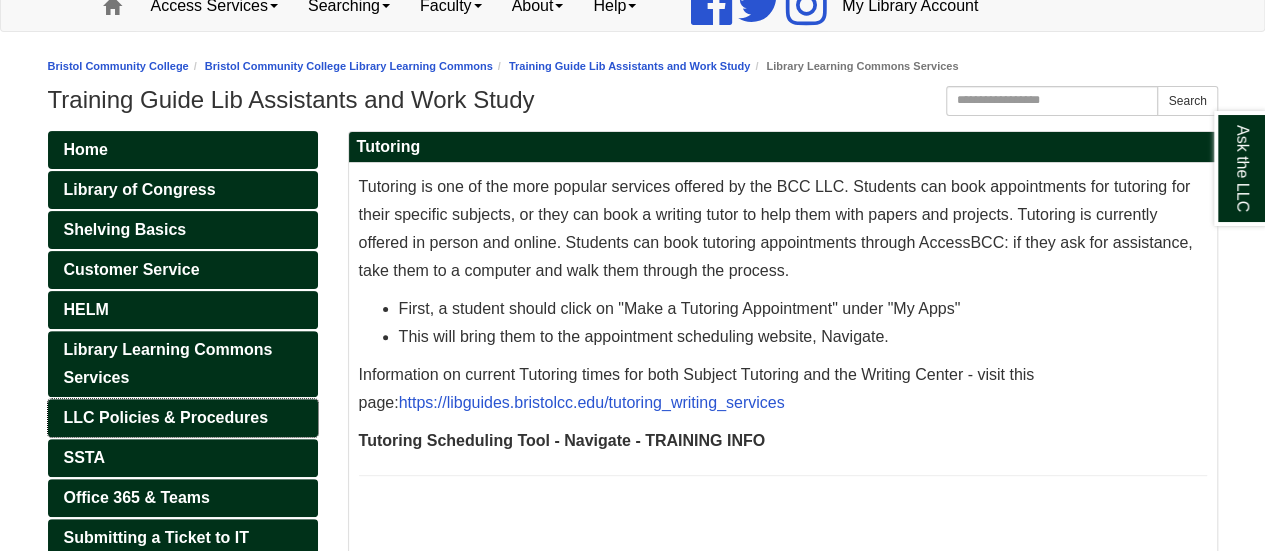 click on "LLC Policies & Procedures" at bounding box center (166, 417) 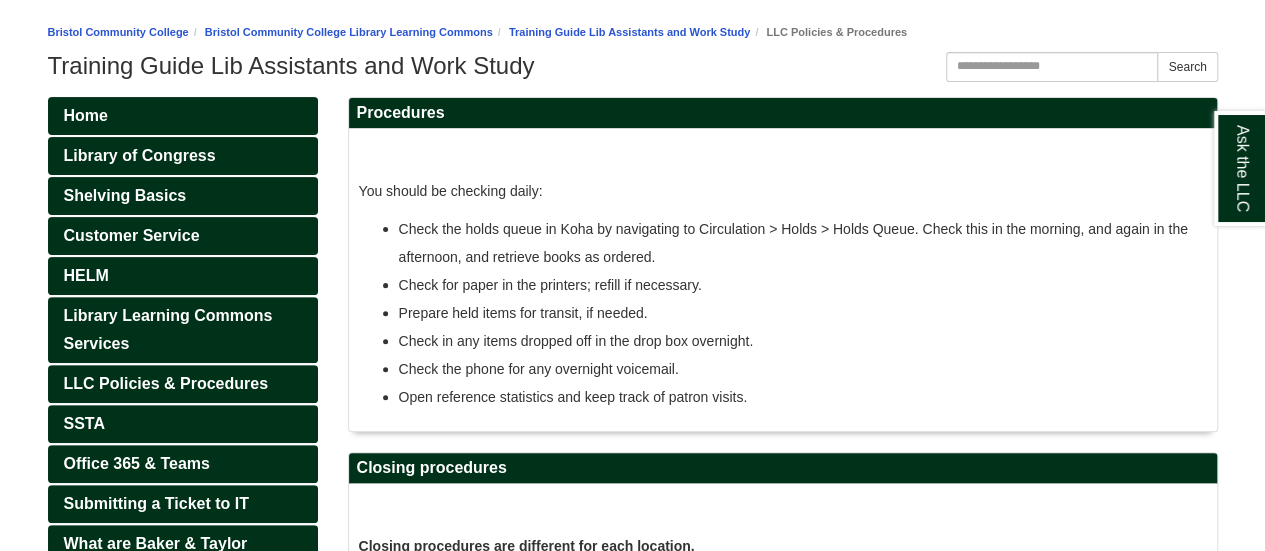 scroll, scrollTop: 189, scrollLeft: 0, axis: vertical 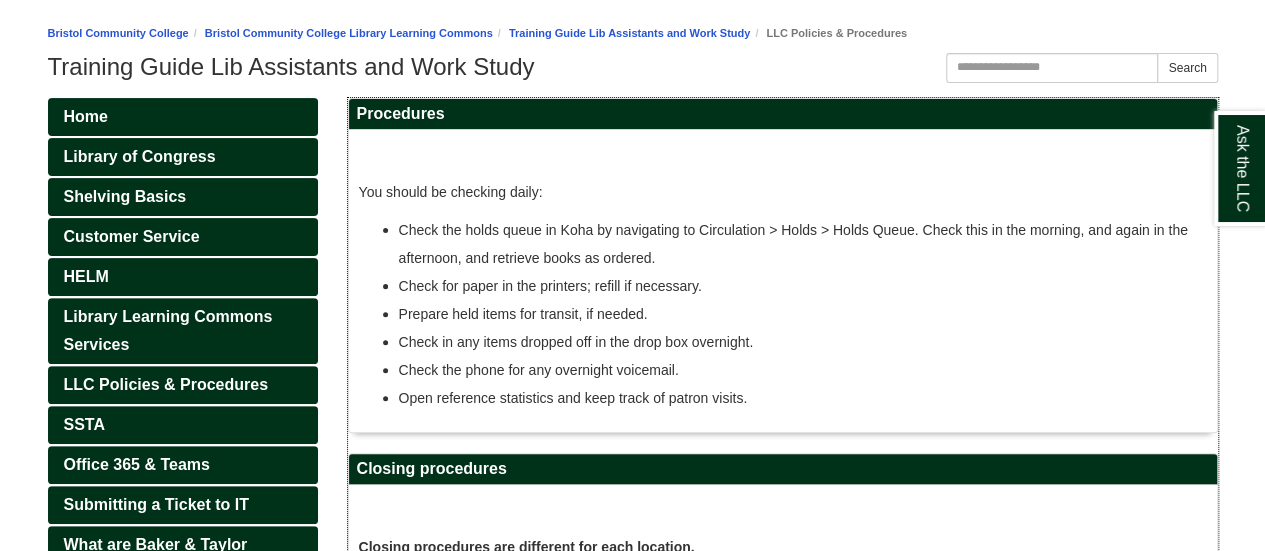 click on "Prepare held items for transit, if needed." at bounding box center [523, 314] 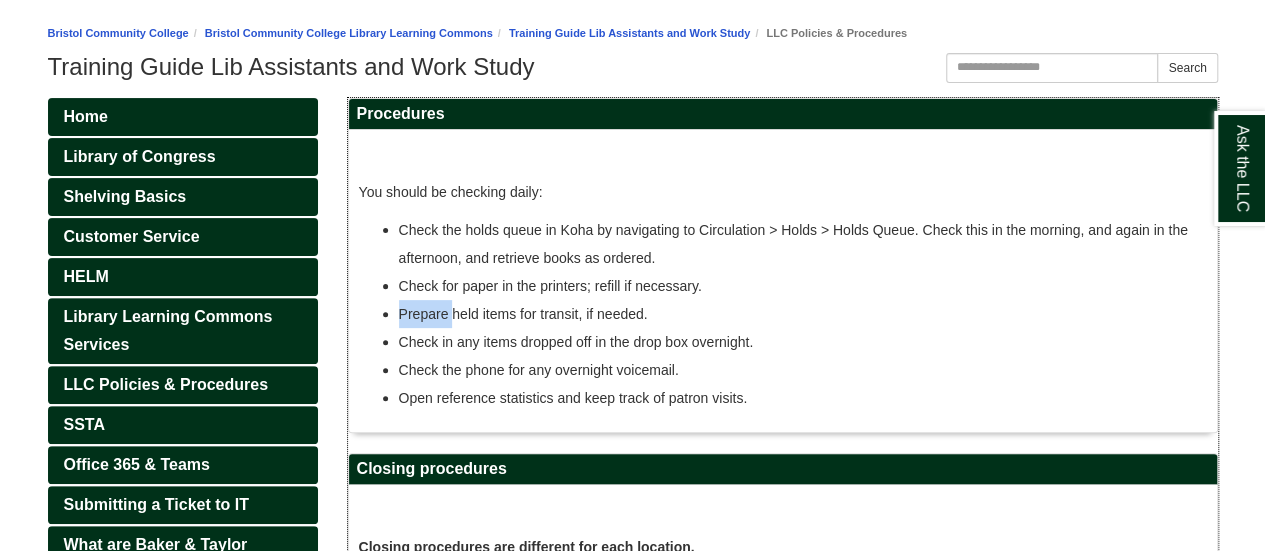 click on "Prepare held items for transit, if needed." at bounding box center [523, 314] 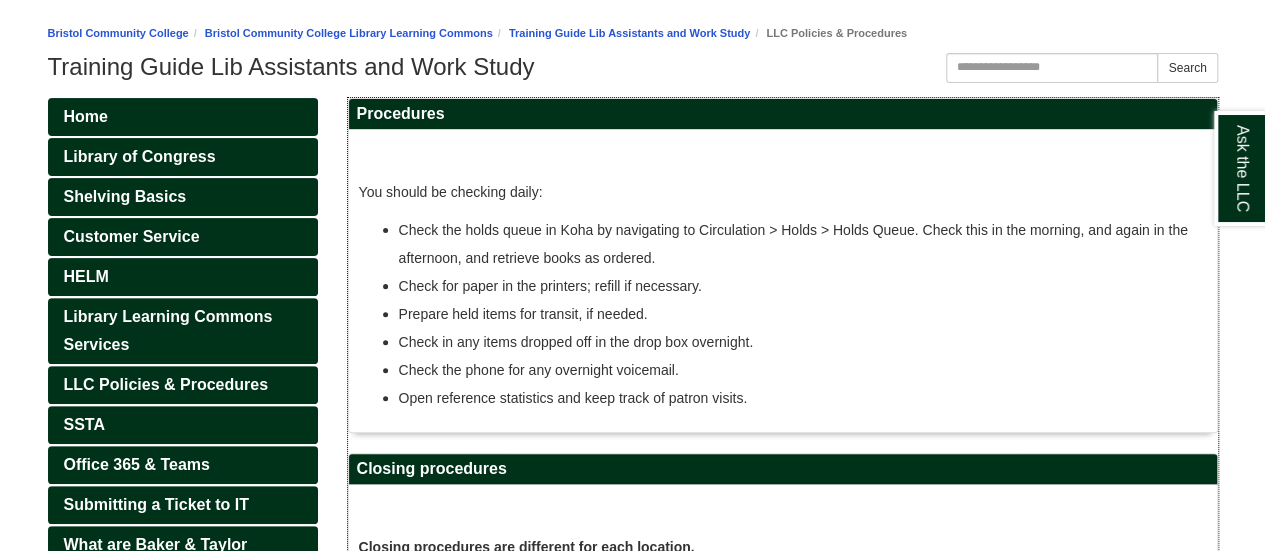 click on "Check in any items dropped off in the drop box overnight." at bounding box center (576, 342) 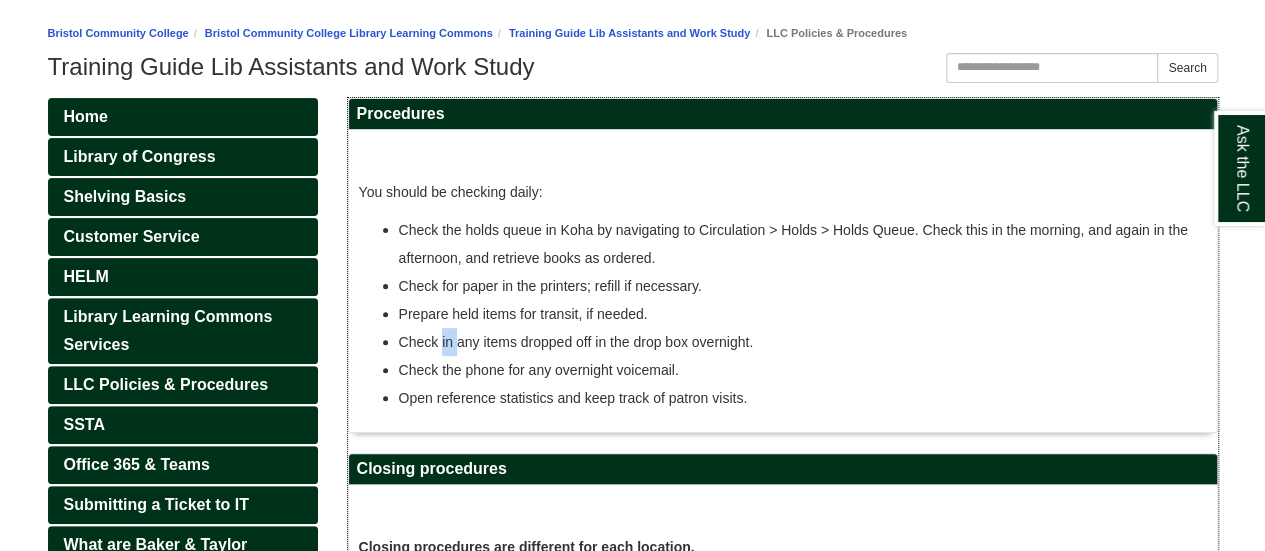 click on "Check in any items dropped off in the drop box overnight." at bounding box center (576, 342) 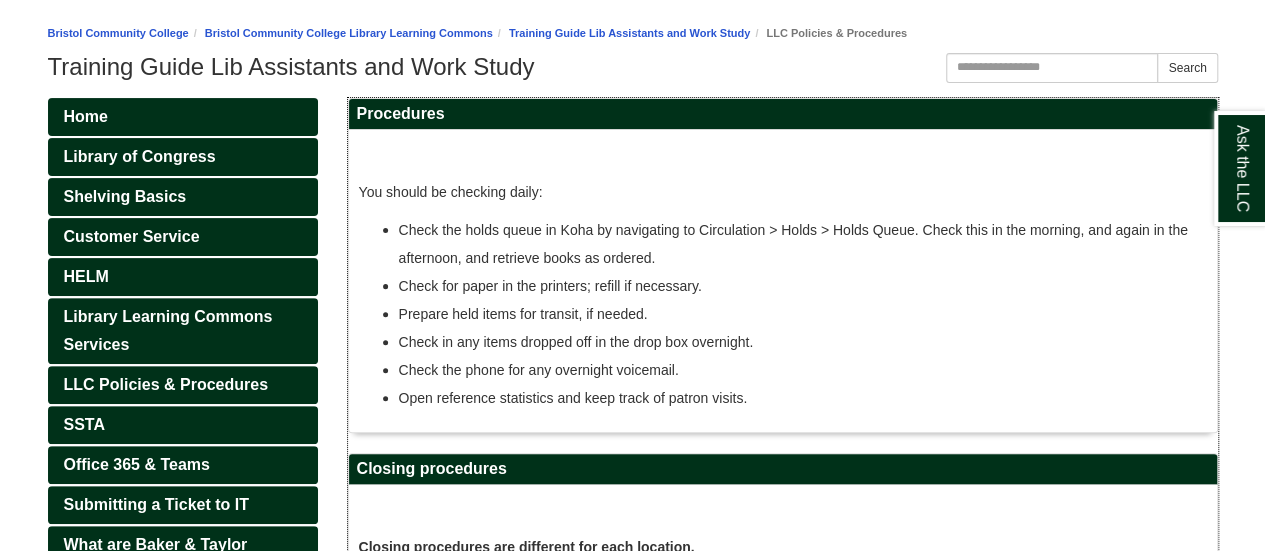click on "Check the phone for any overnight voicemail." at bounding box center (539, 370) 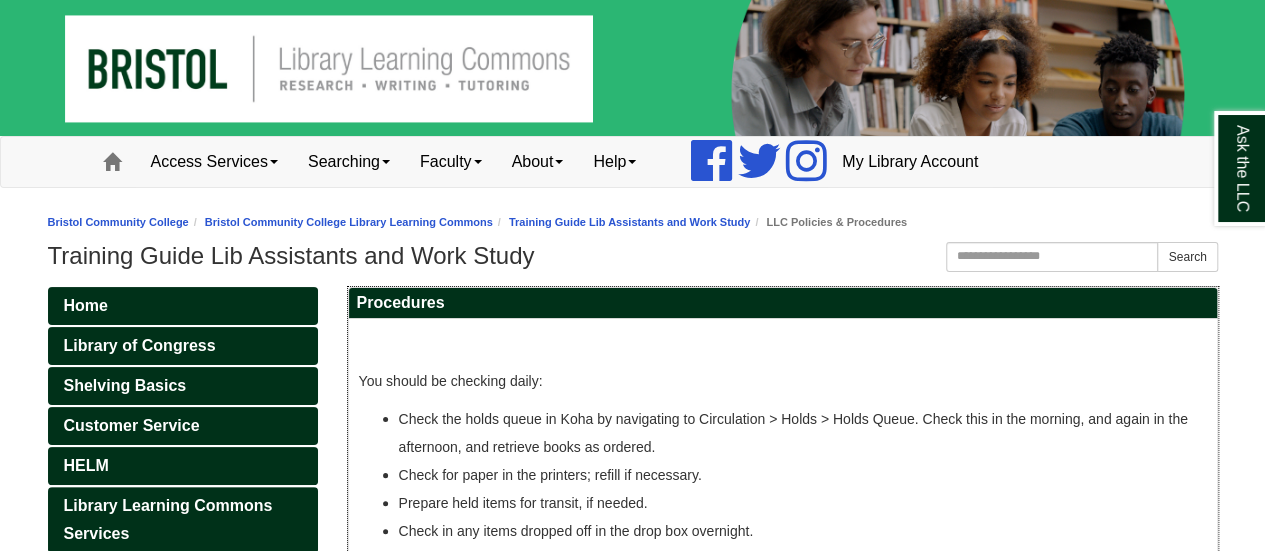 scroll, scrollTop: 164, scrollLeft: 0, axis: vertical 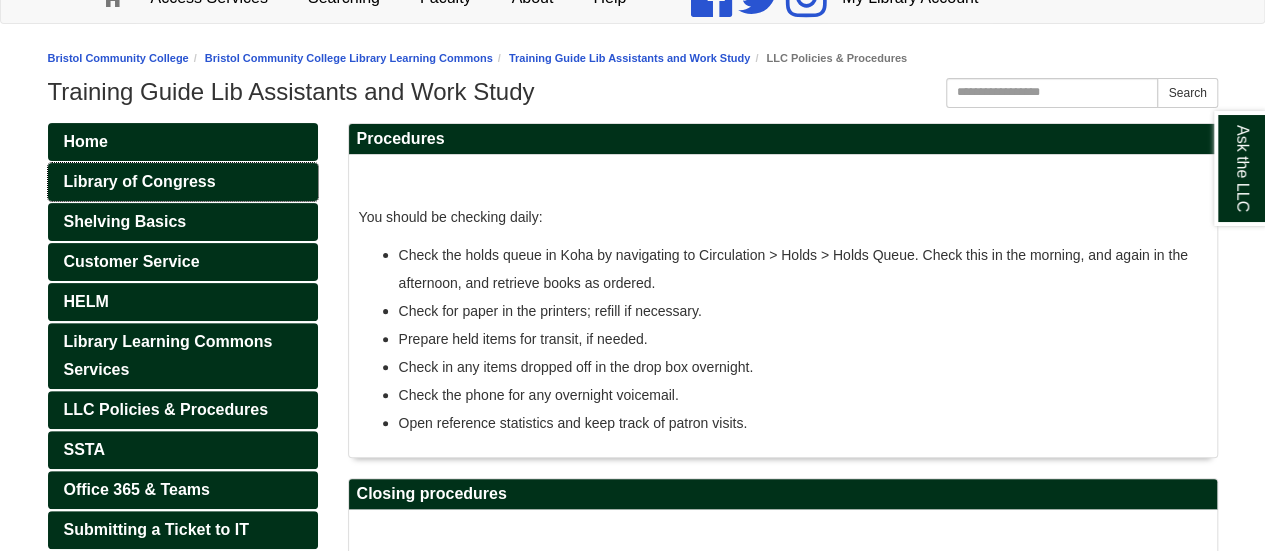 click on "Library of Congress" at bounding box center (183, 182) 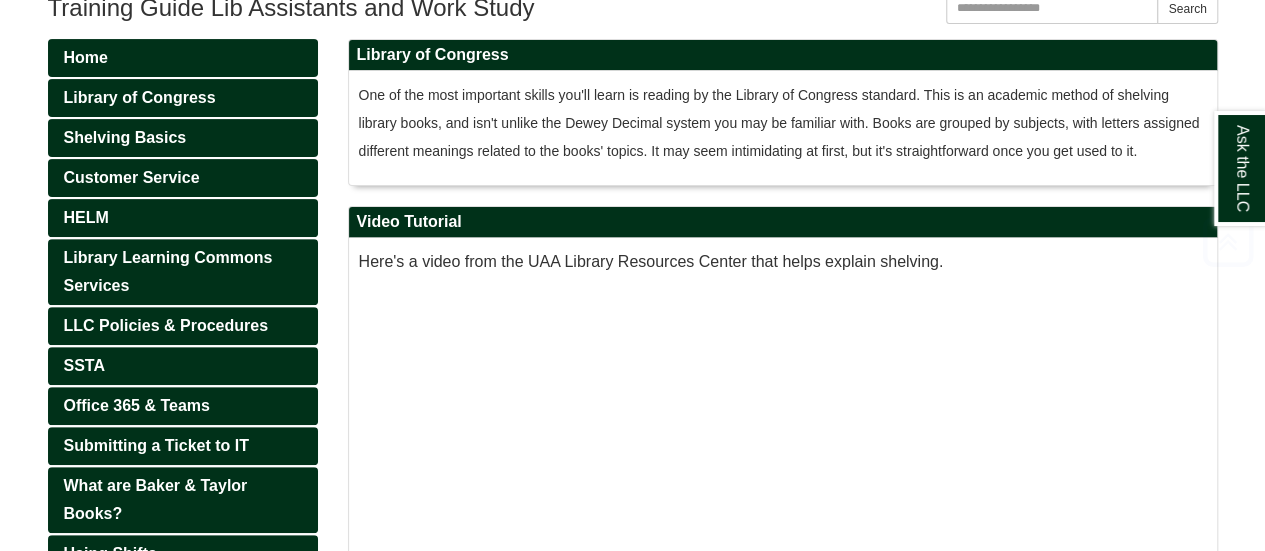 scroll, scrollTop: 246, scrollLeft: 0, axis: vertical 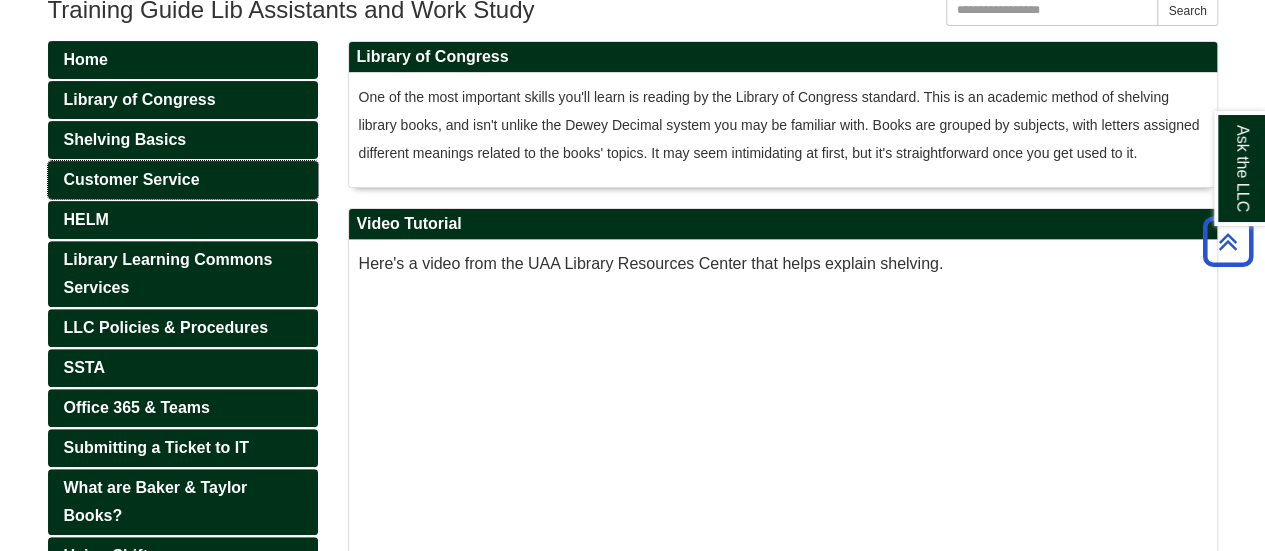 click on "Customer Service" at bounding box center [132, 179] 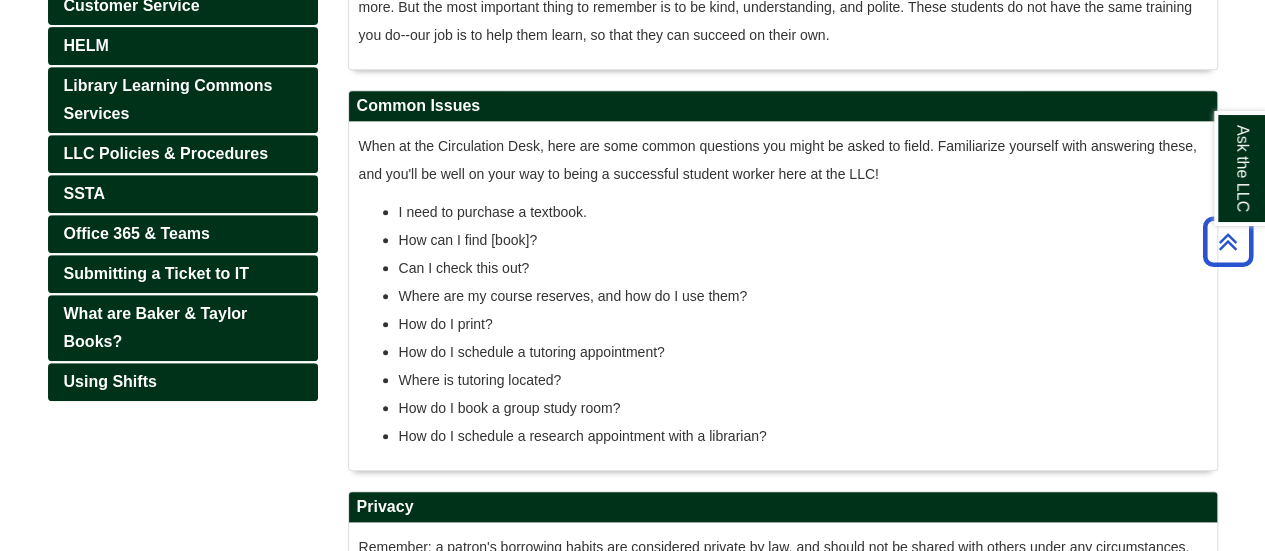 scroll, scrollTop: 421, scrollLeft: 0, axis: vertical 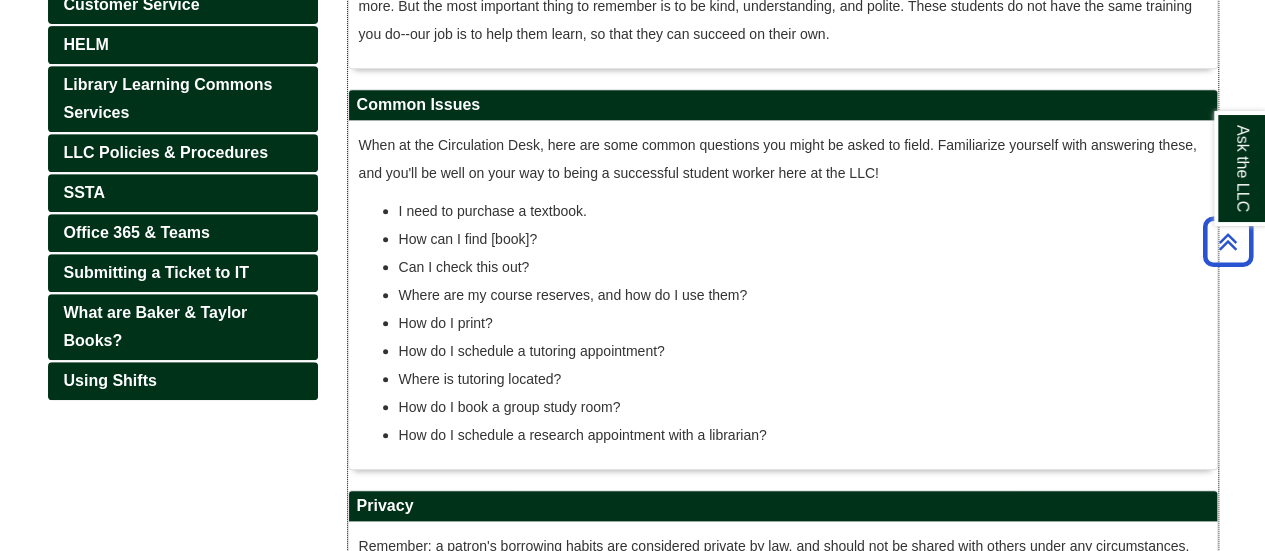 click on "Where are my course reserves, and how do I use them?" at bounding box center (573, 295) 